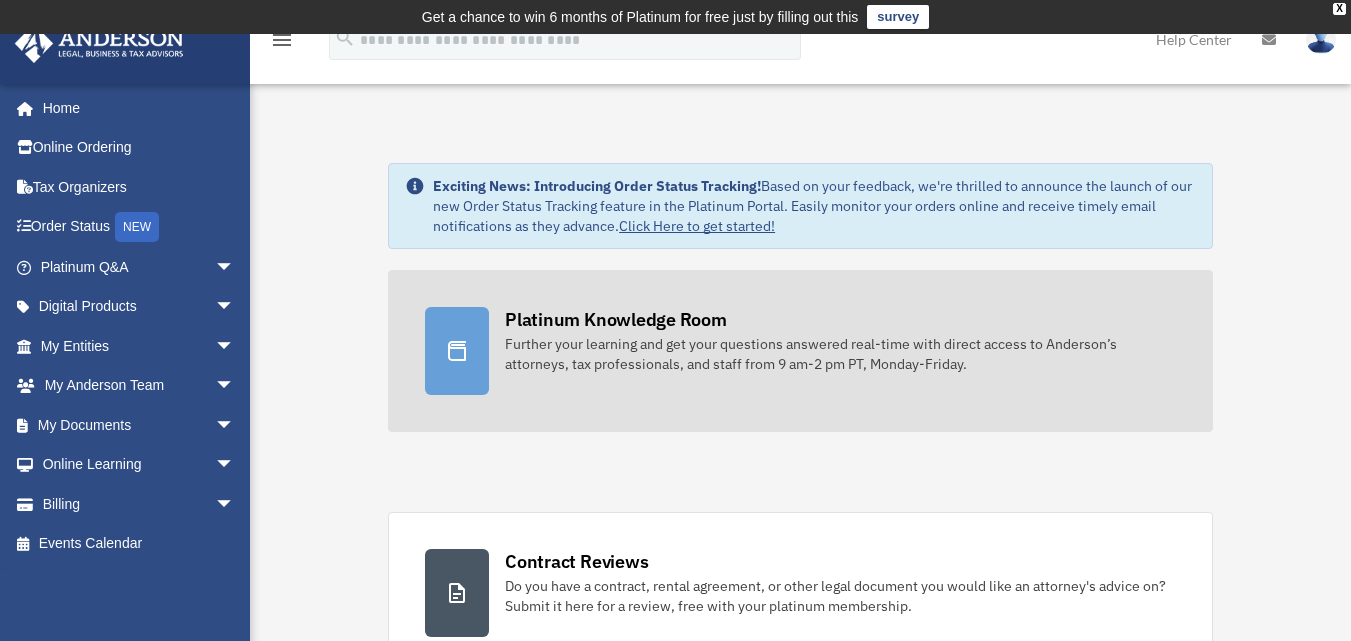scroll, scrollTop: 0, scrollLeft: 0, axis: both 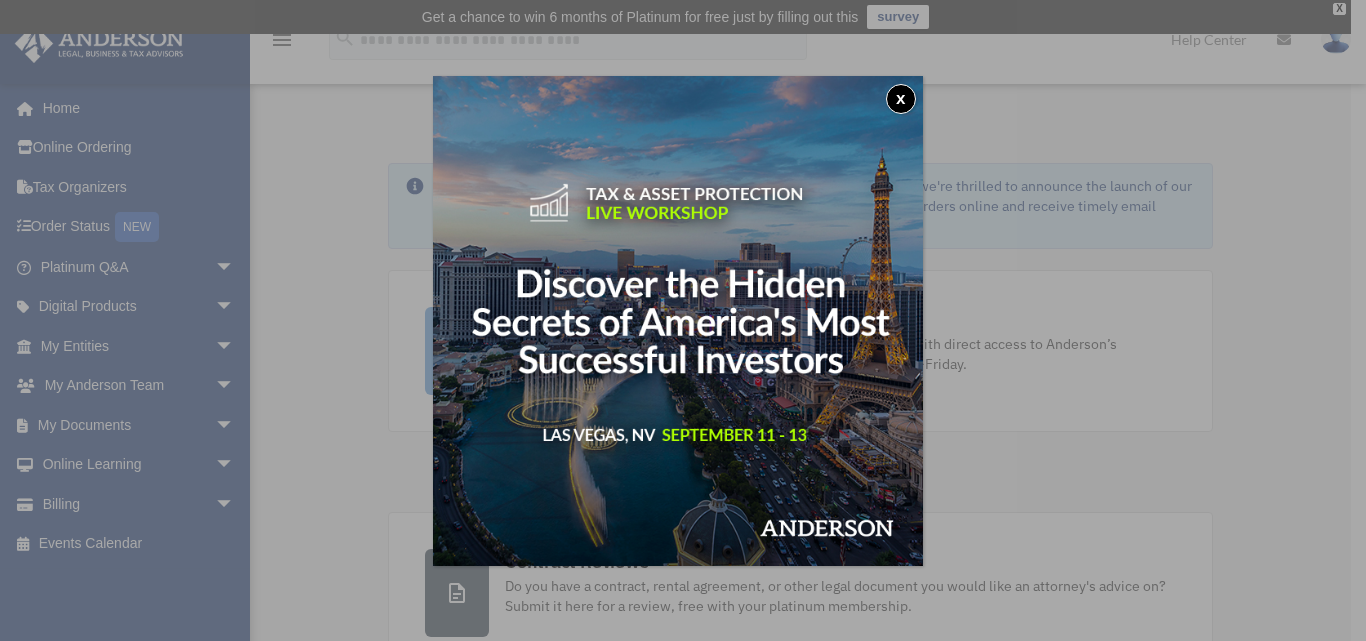 click on "x" at bounding box center (901, 99) 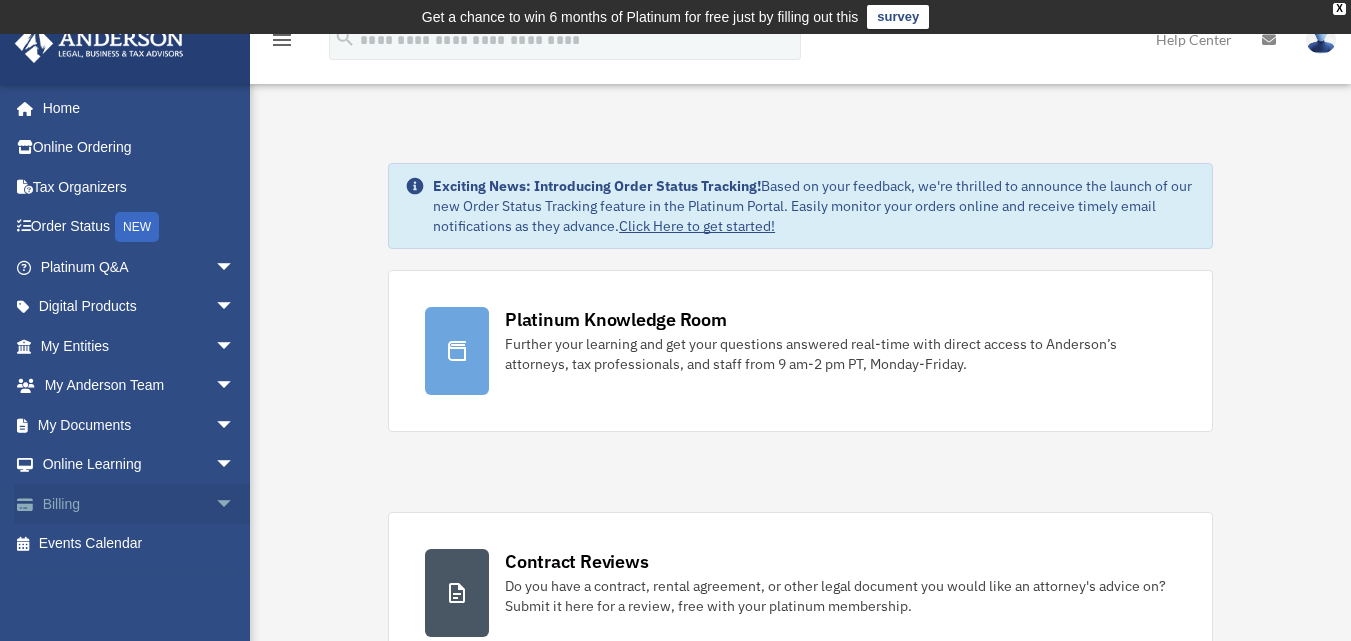 click on "Billing arrow_drop_down" at bounding box center [139, 504] 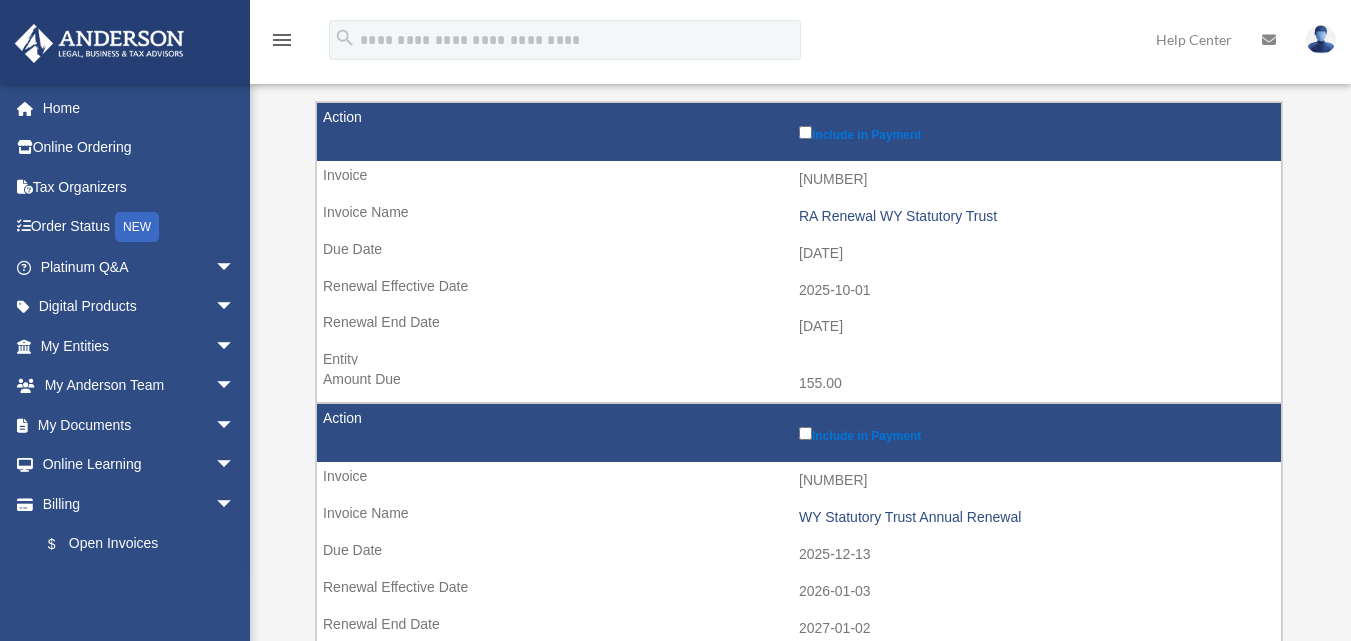 scroll, scrollTop: 300, scrollLeft: 0, axis: vertical 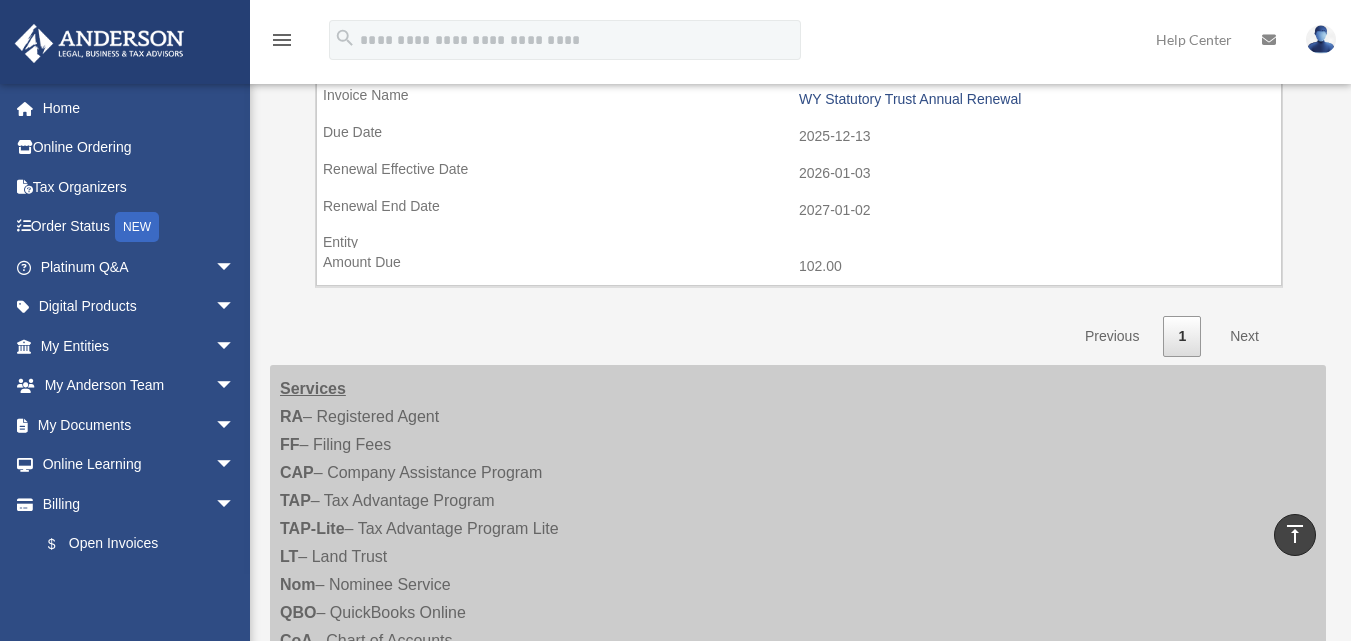 click on "Next" at bounding box center [1244, 336] 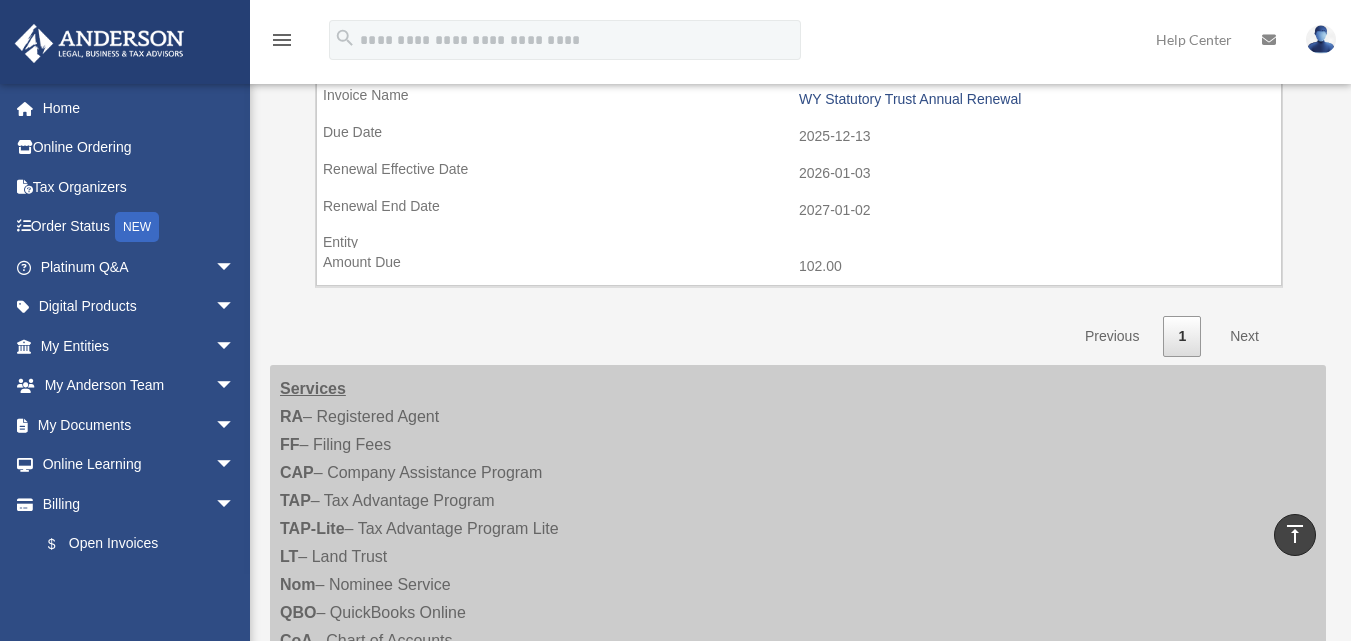 click on "Next" at bounding box center [1244, 336] 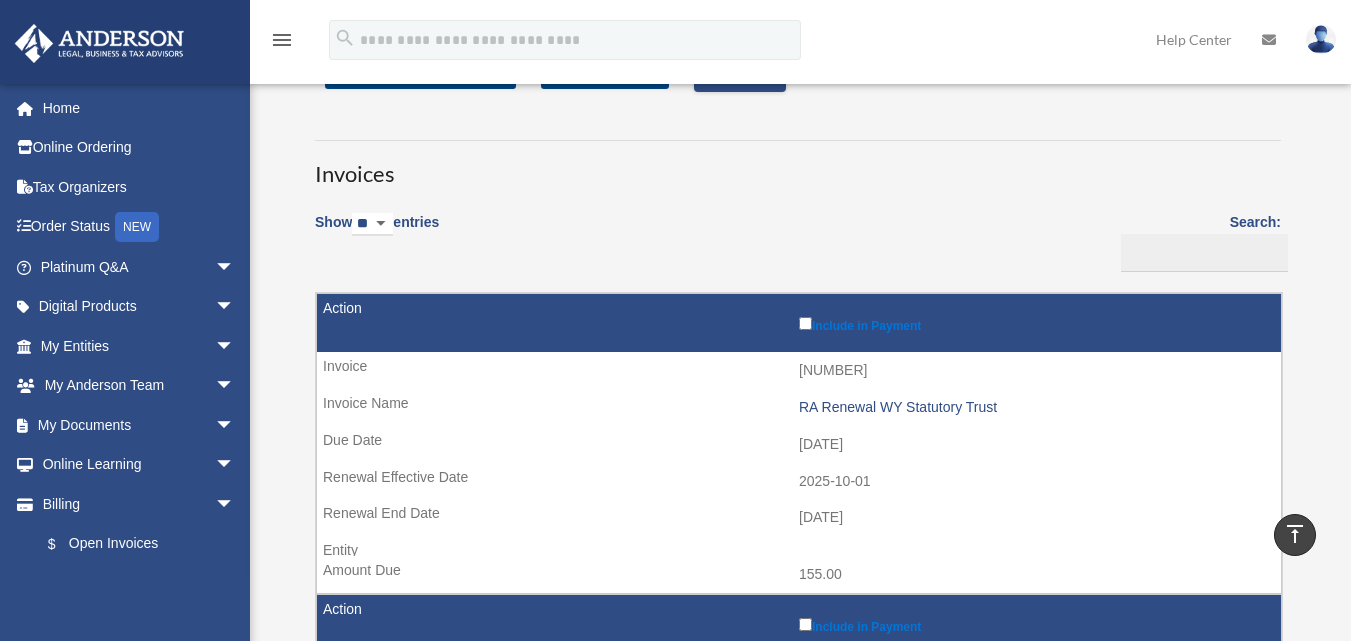 scroll, scrollTop: 89, scrollLeft: 0, axis: vertical 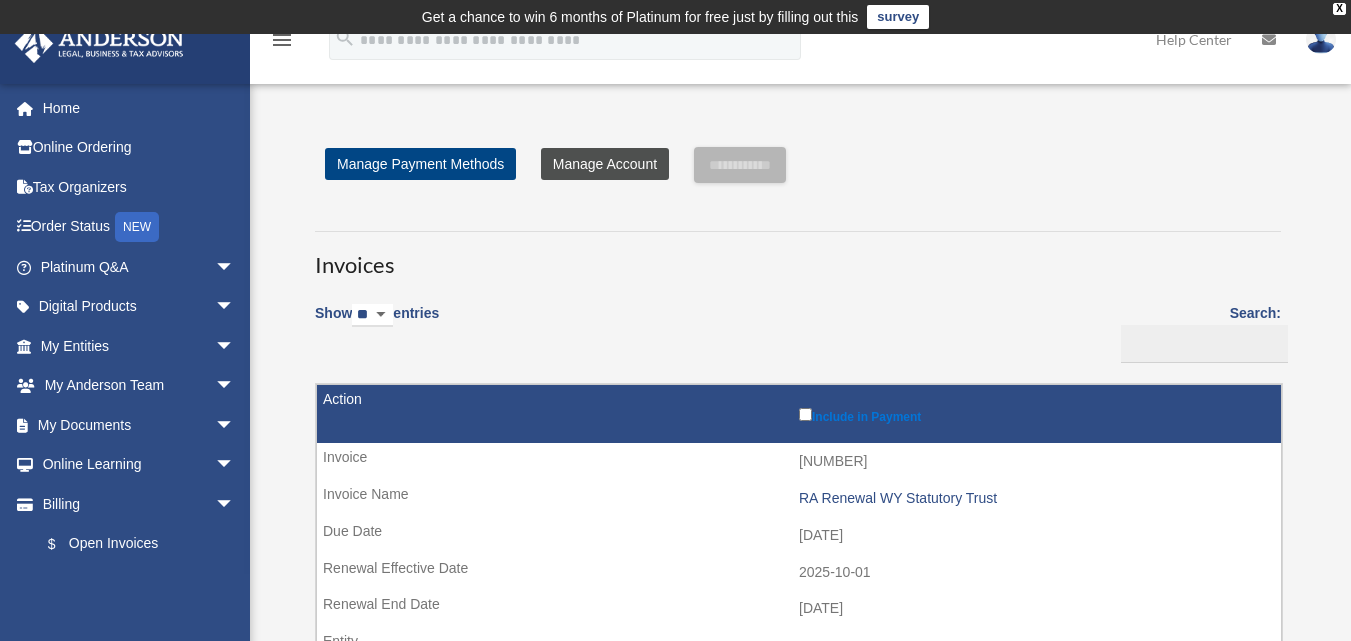 click on "Manage Account" at bounding box center [605, 164] 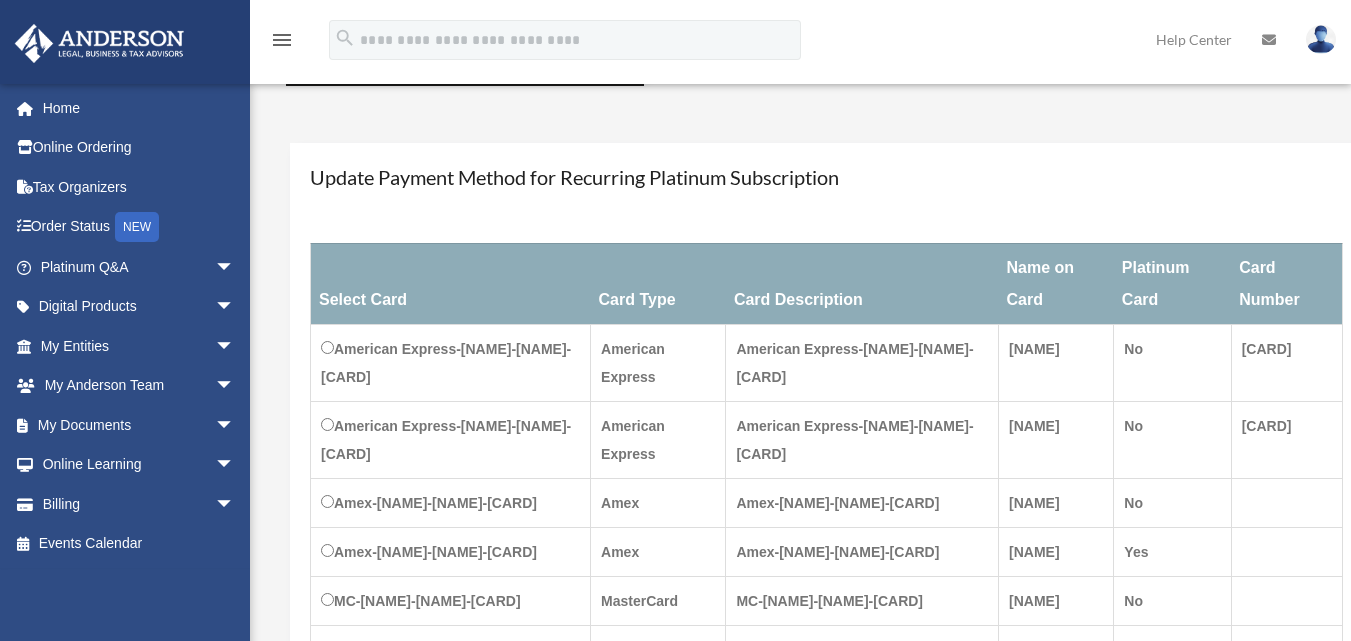 scroll, scrollTop: 400, scrollLeft: 0, axis: vertical 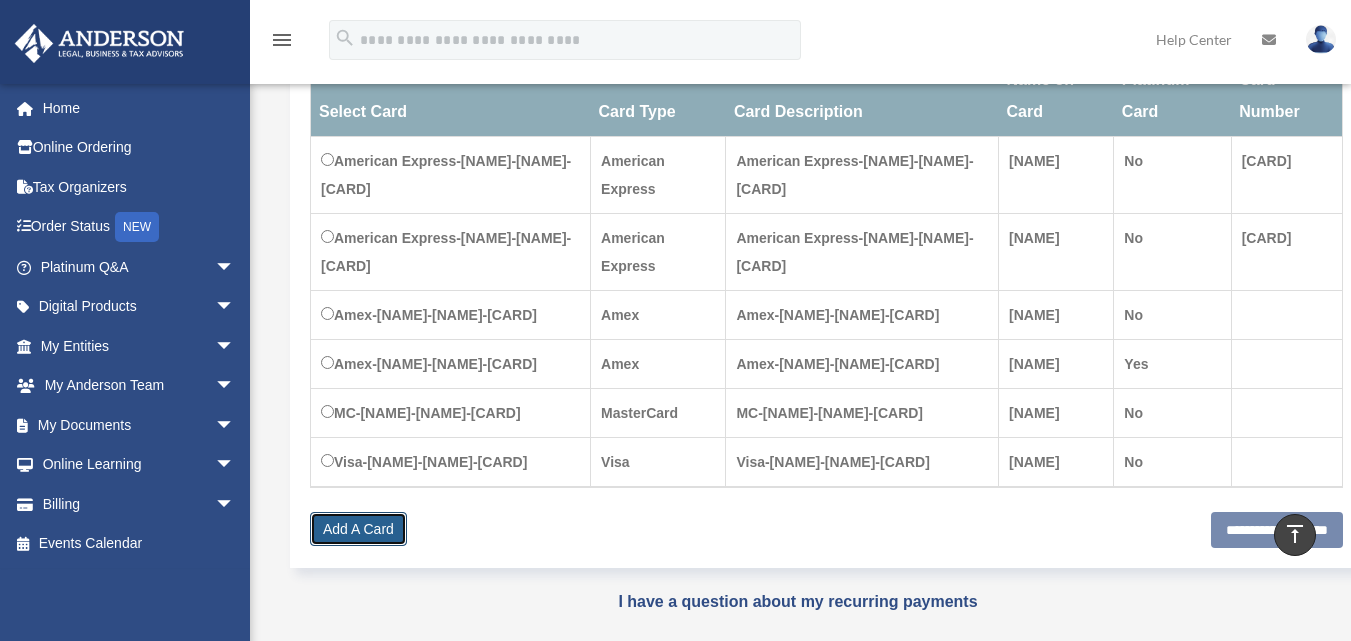 click on "Add A Card" at bounding box center (358, 529) 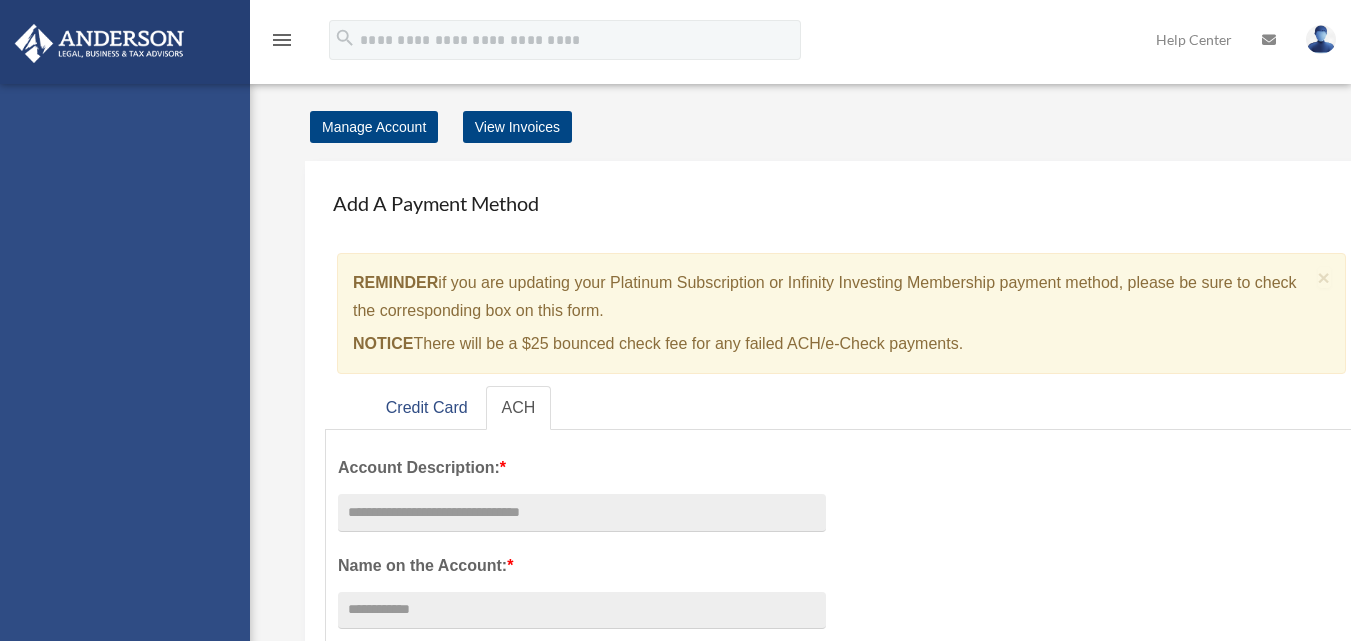 scroll, scrollTop: 0, scrollLeft: 0, axis: both 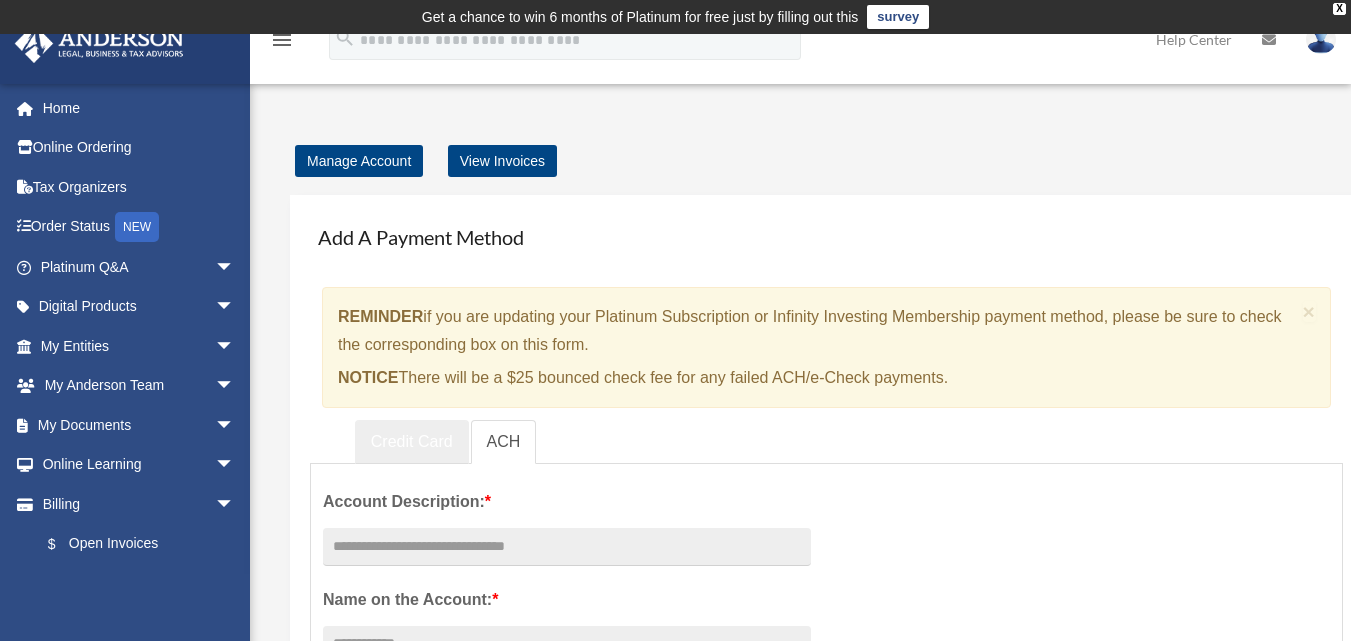 click on "Credit Card" at bounding box center [412, 442] 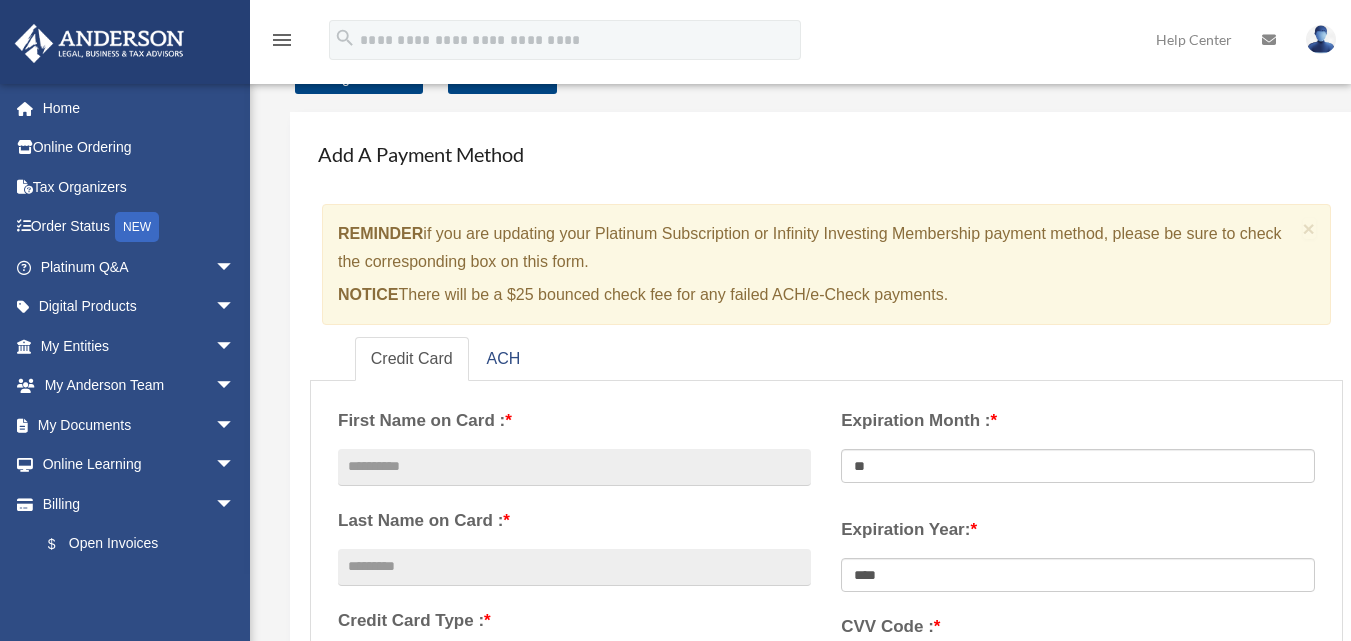 scroll, scrollTop: 200, scrollLeft: 0, axis: vertical 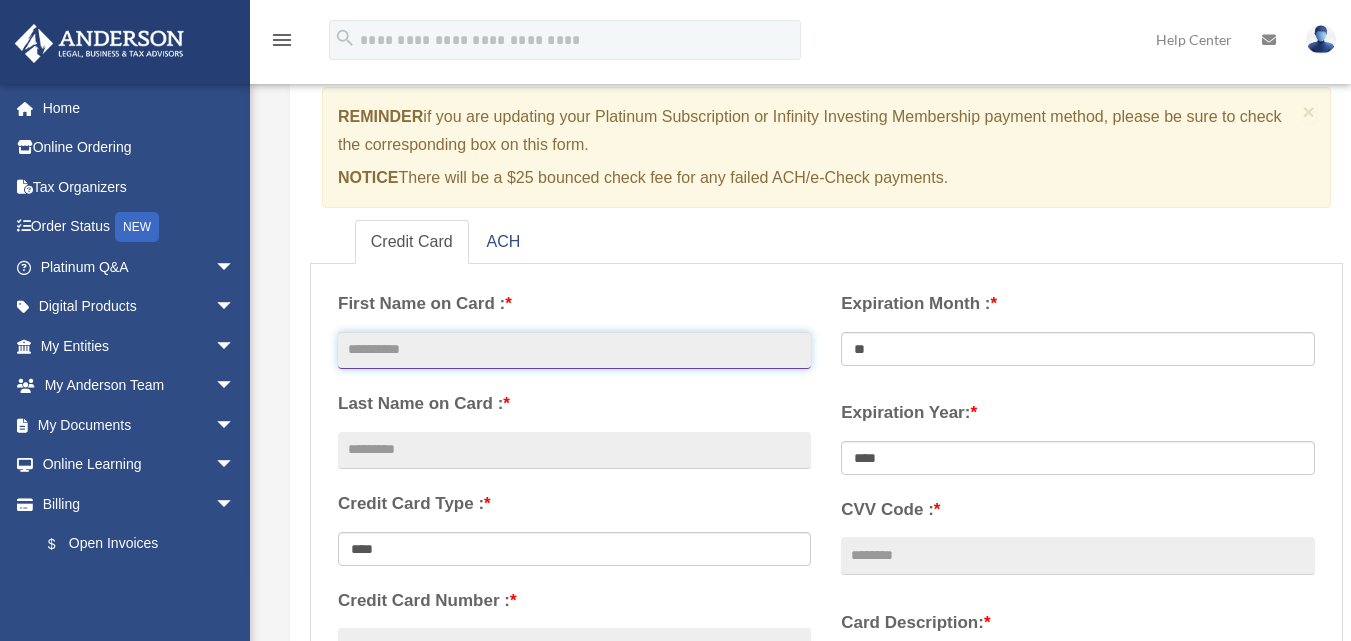 click at bounding box center (574, 351) 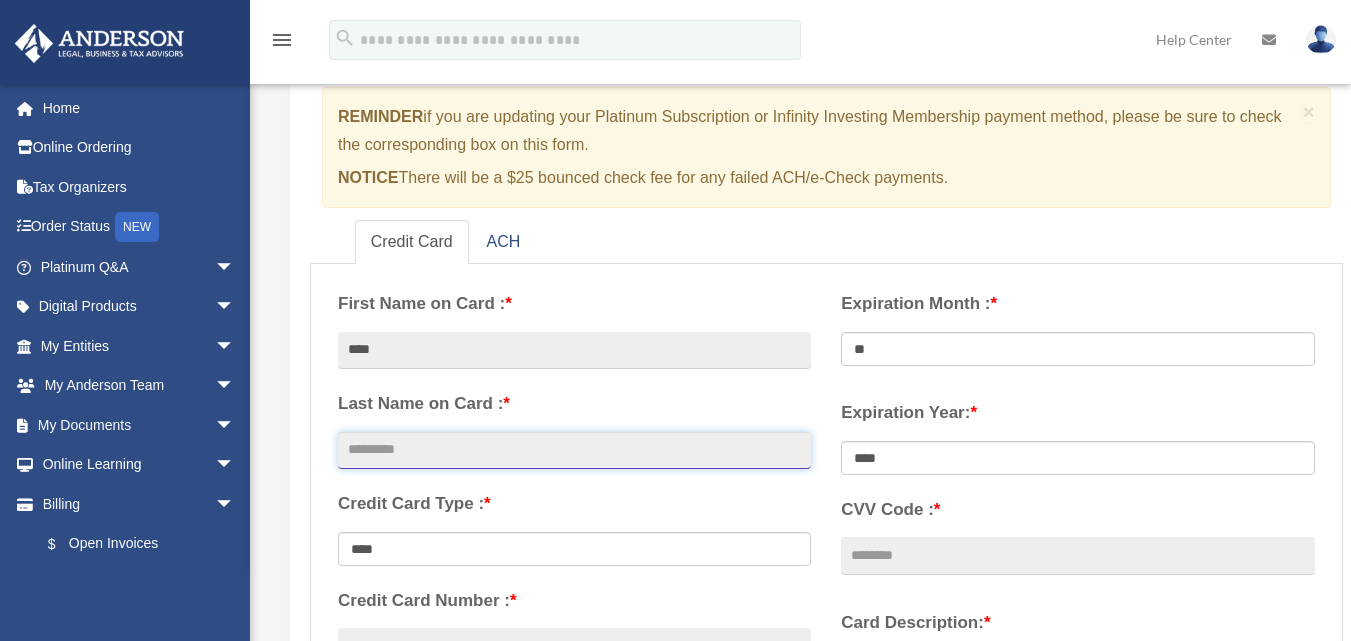 type on "****" 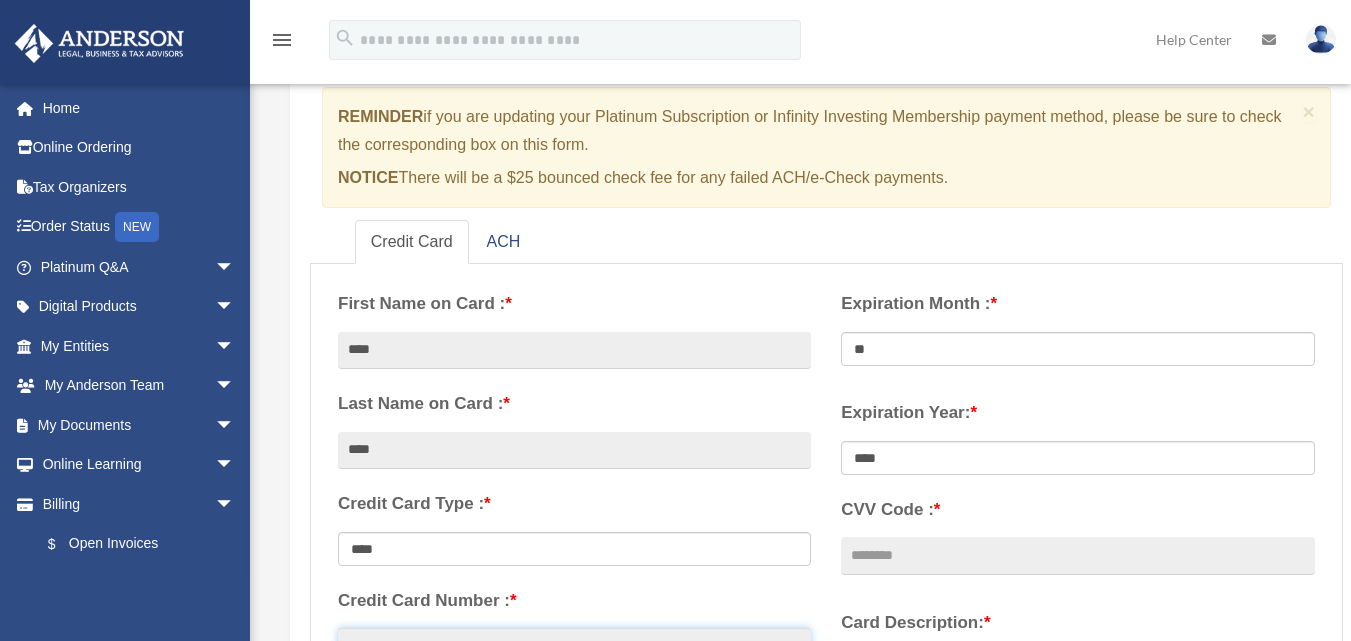 type on "**********" 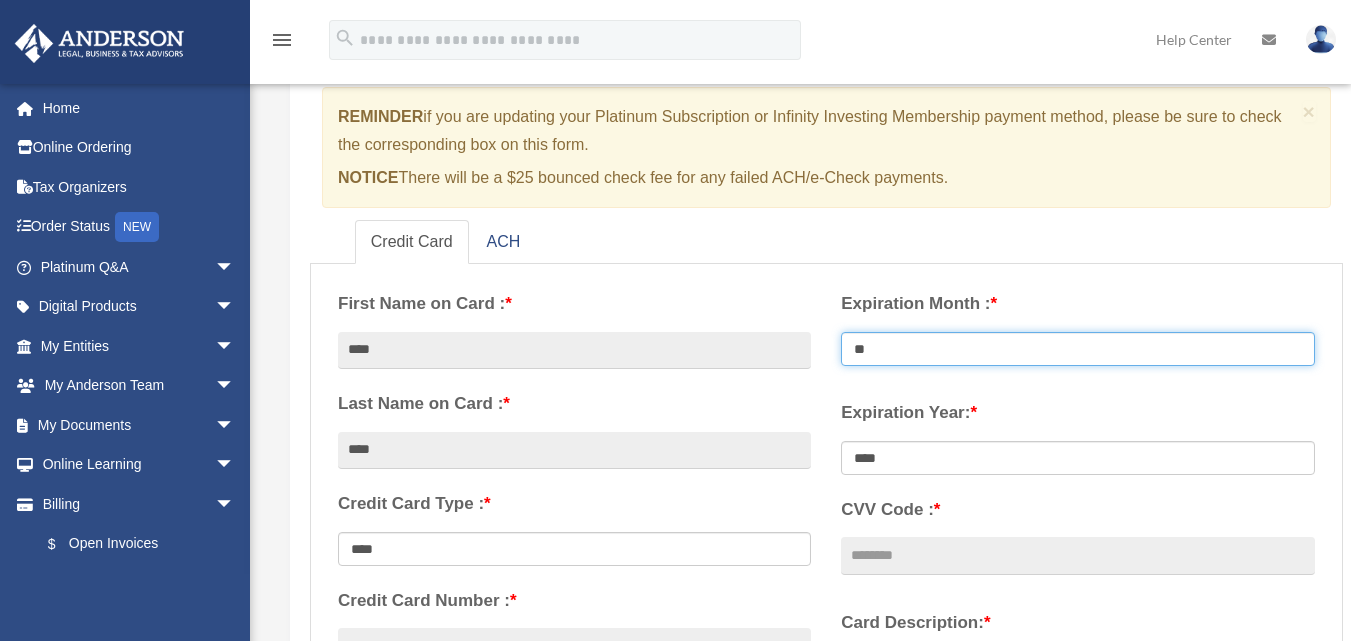 select on "**" 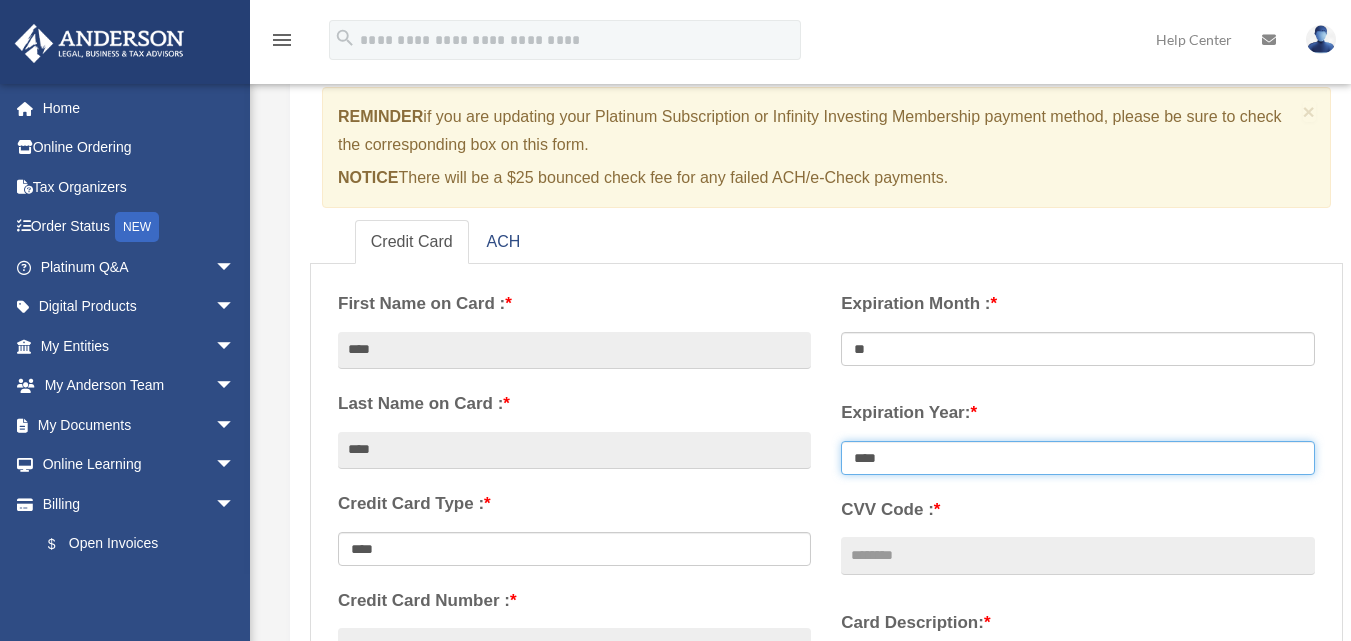 select on "****" 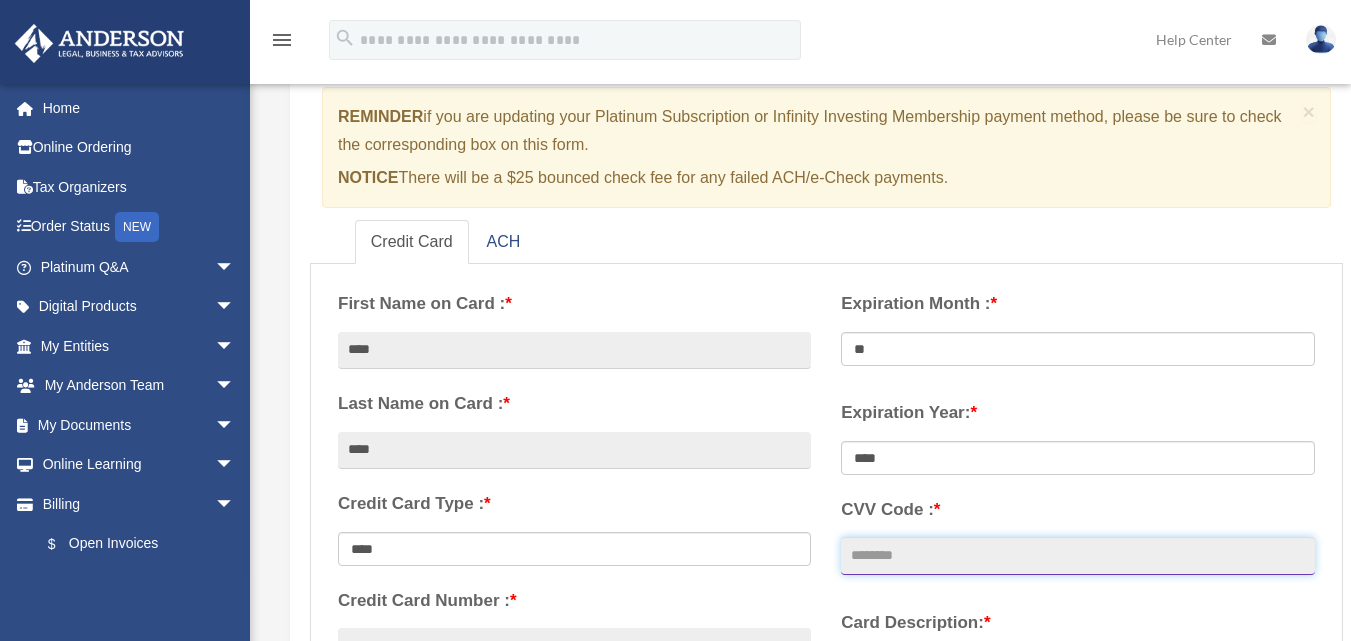 type on "***" 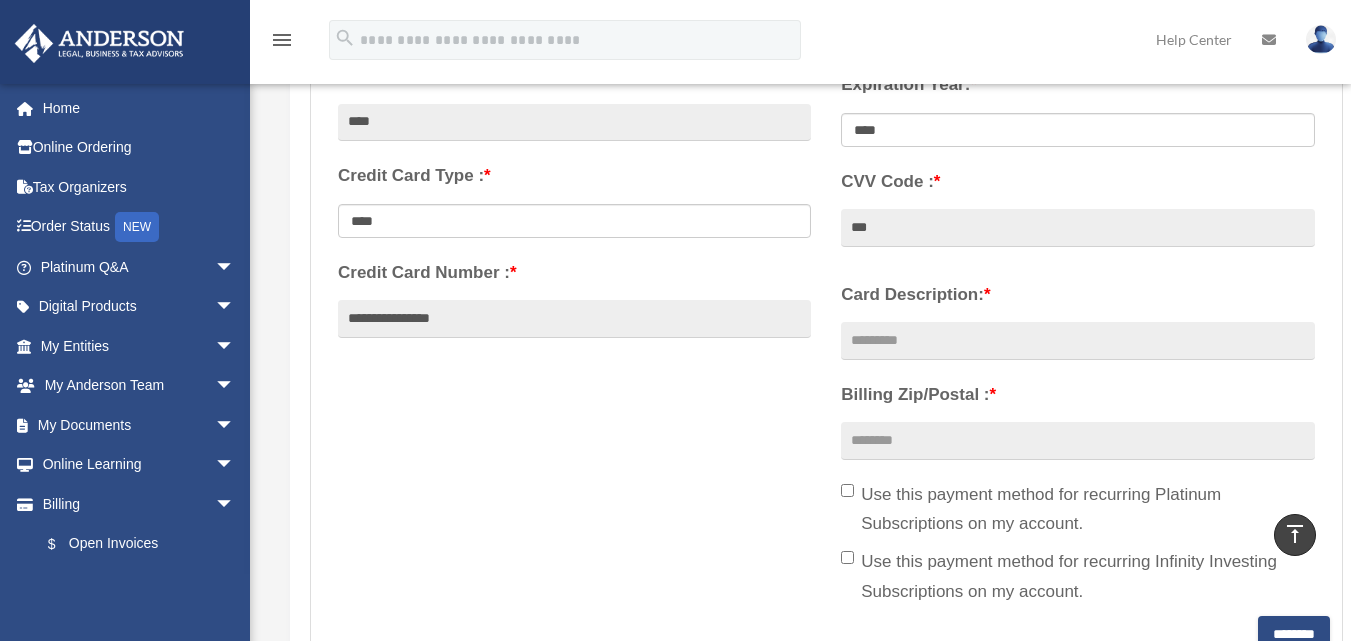 scroll, scrollTop: 600, scrollLeft: 0, axis: vertical 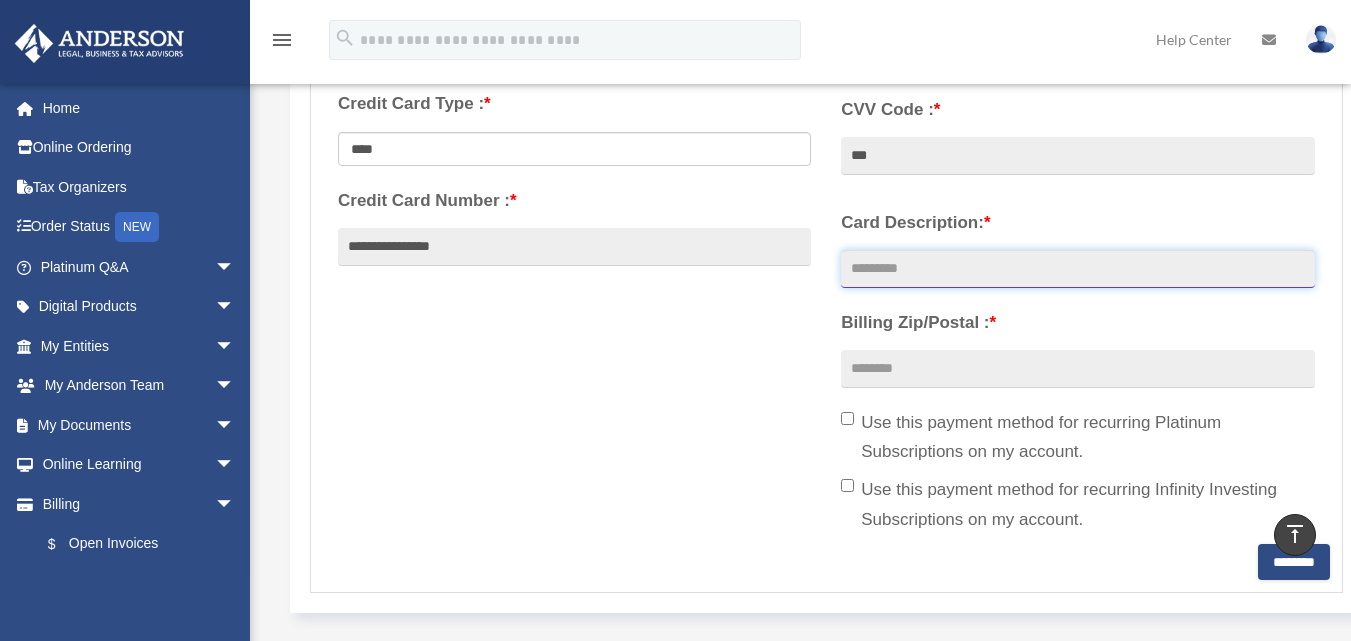 click on "Card Description: *" at bounding box center (1077, 269) 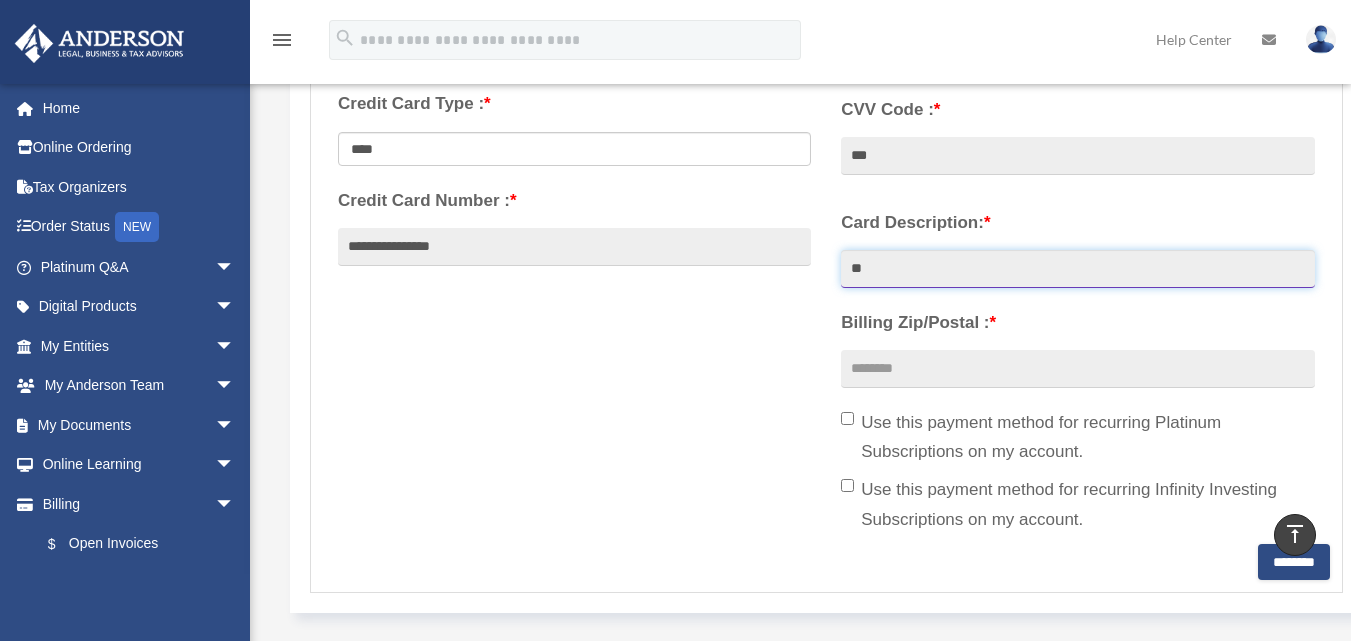 type on "*" 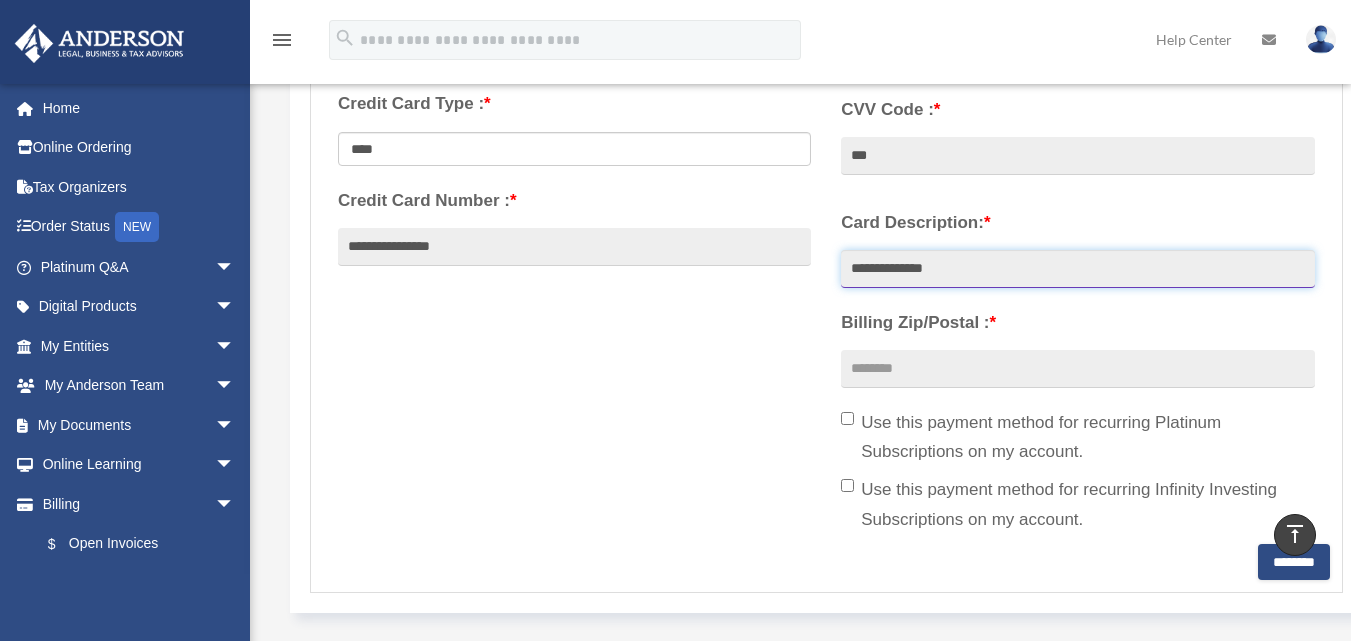 type on "**********" 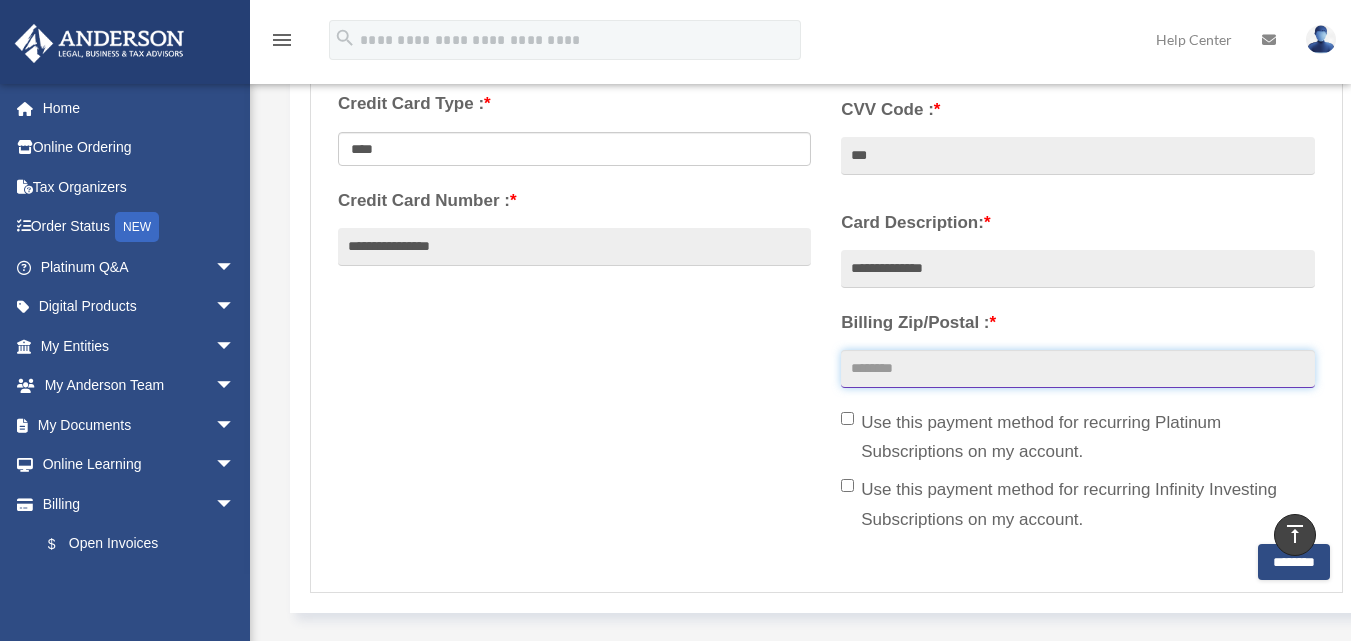 click on "Billing Zip/Postal : *" at bounding box center [1077, 369] 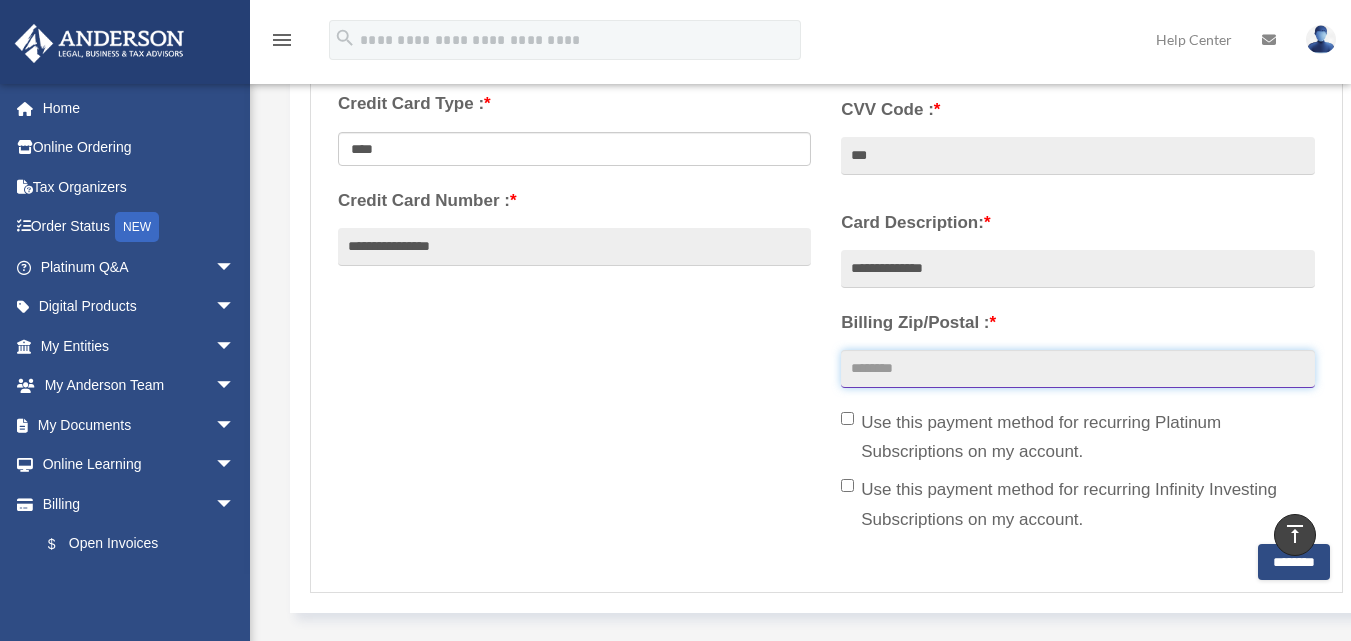 type on "*****" 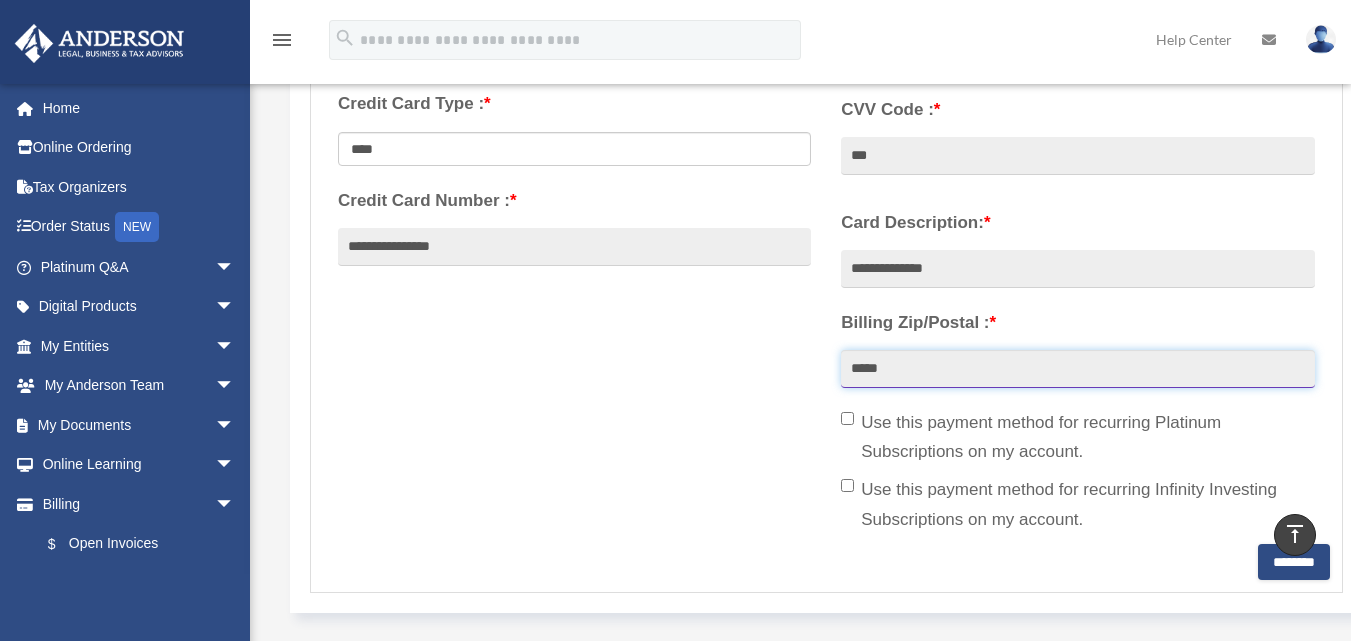 scroll, scrollTop: 800, scrollLeft: 0, axis: vertical 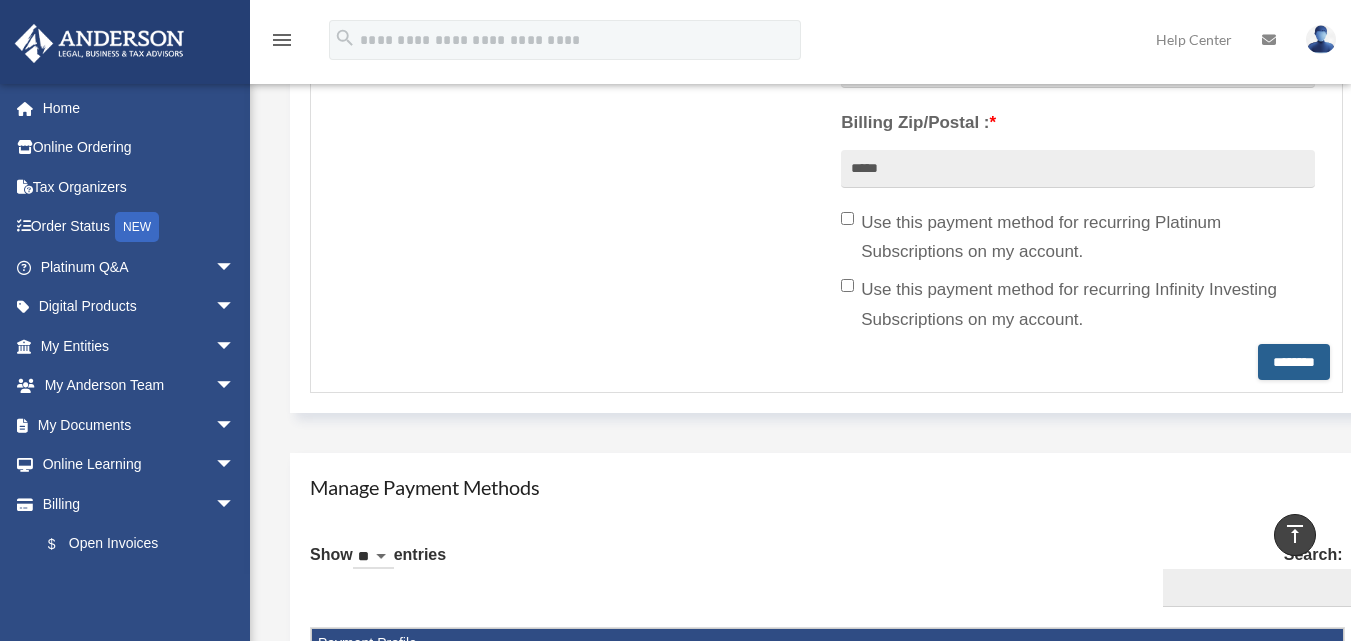 click on "********" at bounding box center (1294, 362) 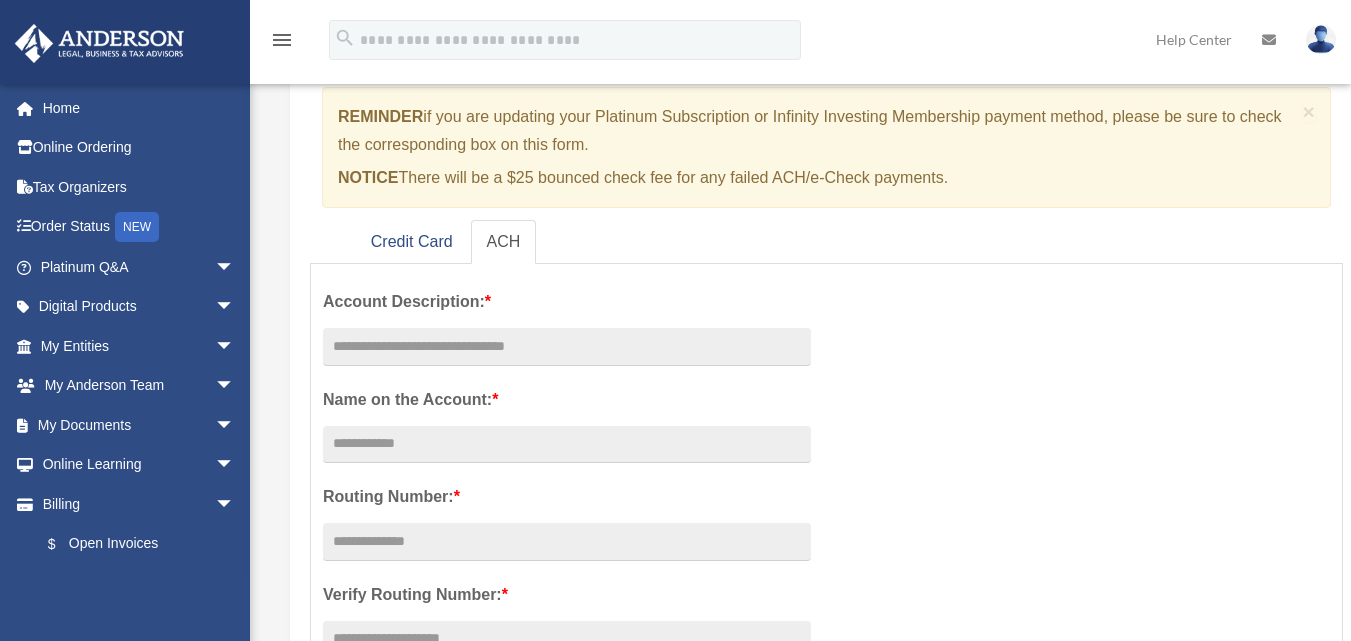 scroll, scrollTop: 0, scrollLeft: 0, axis: both 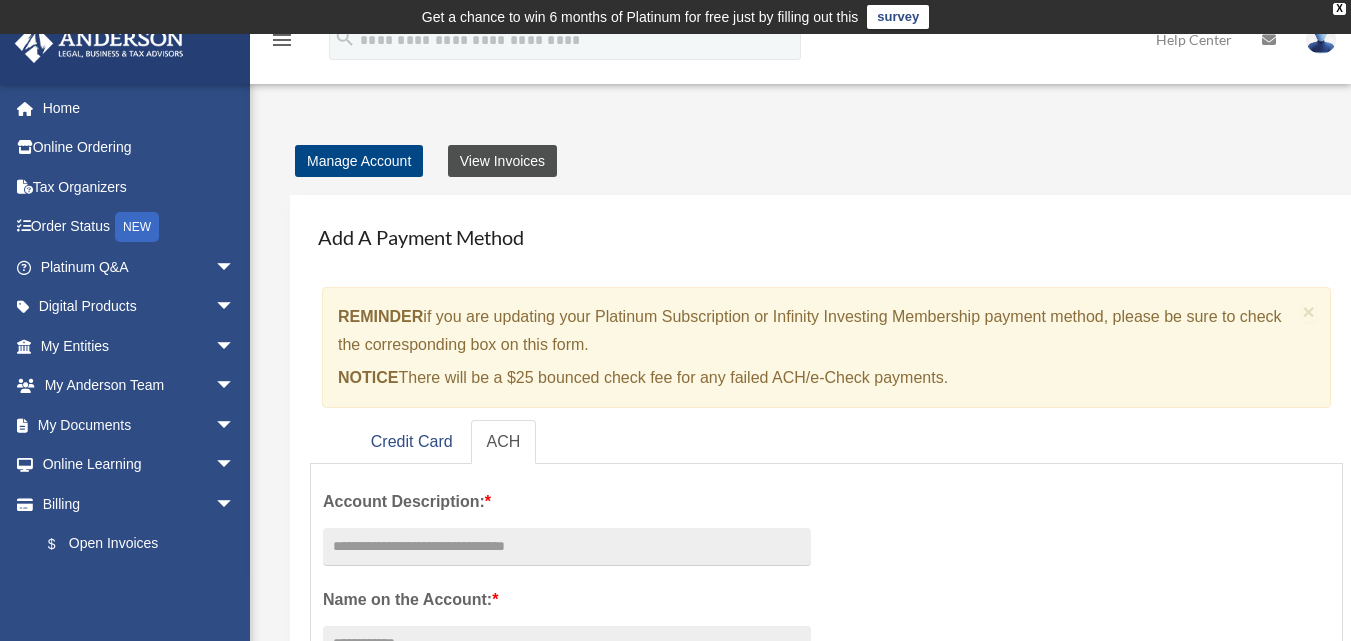 click on "View Invoices" at bounding box center (502, 161) 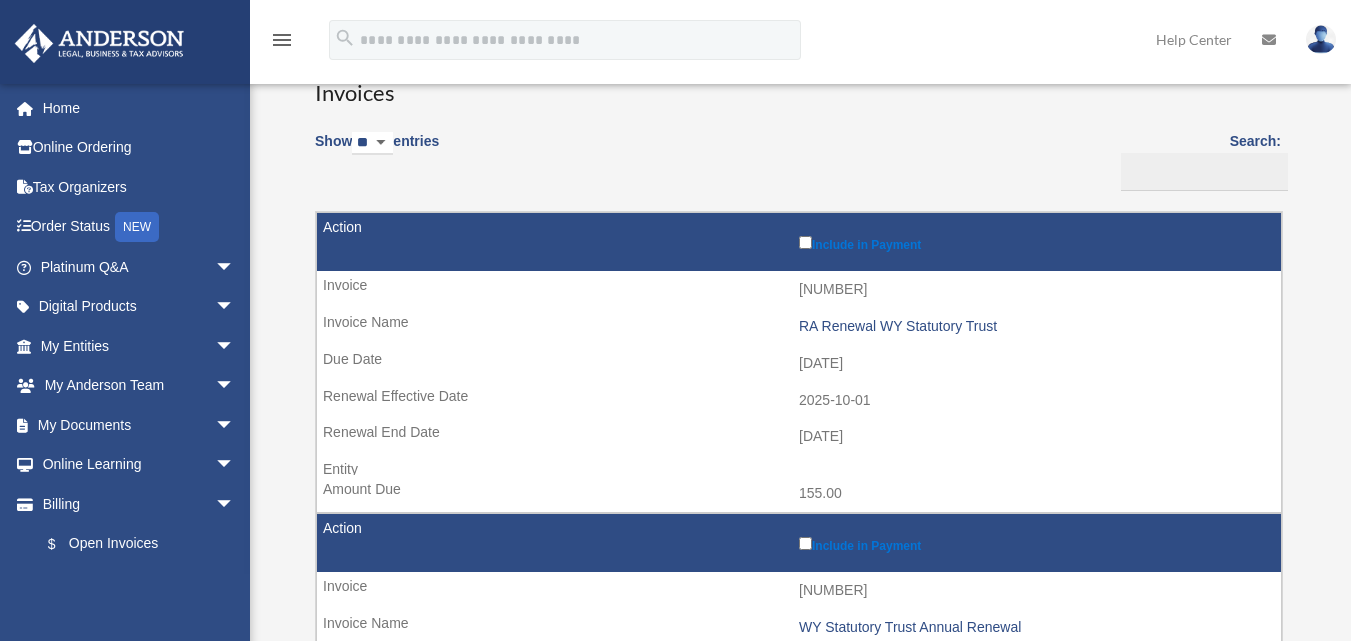 scroll, scrollTop: 200, scrollLeft: 0, axis: vertical 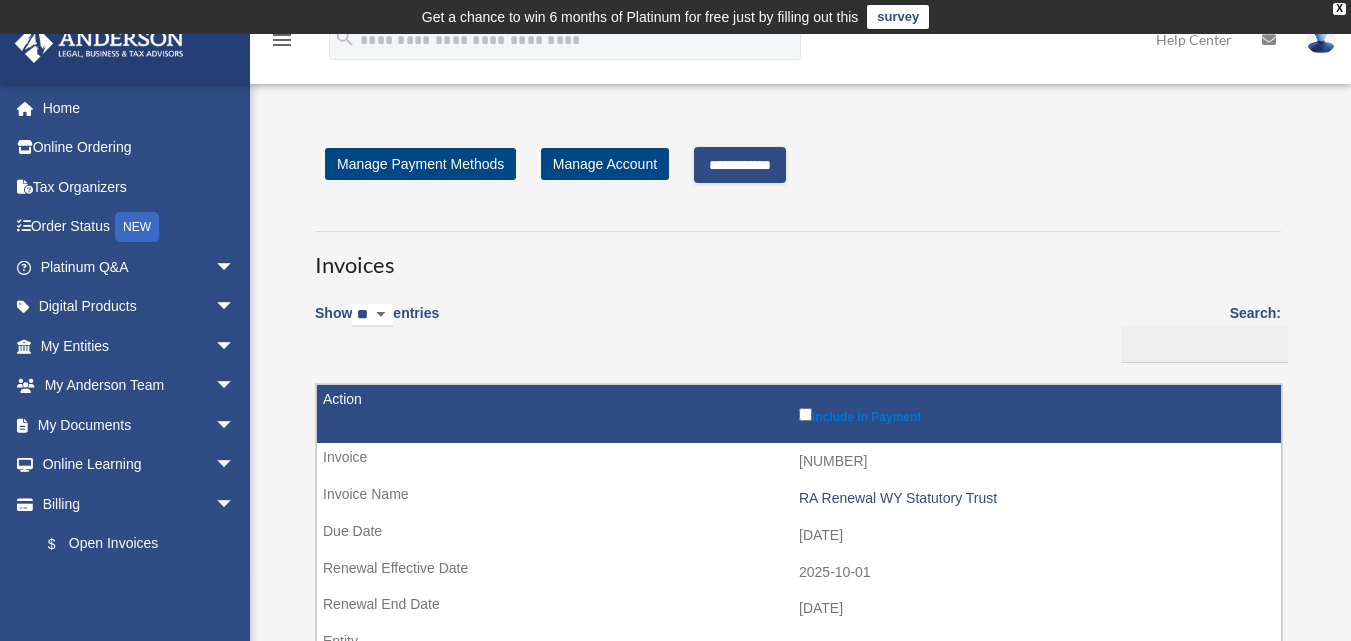 click on "**********" at bounding box center [740, 165] 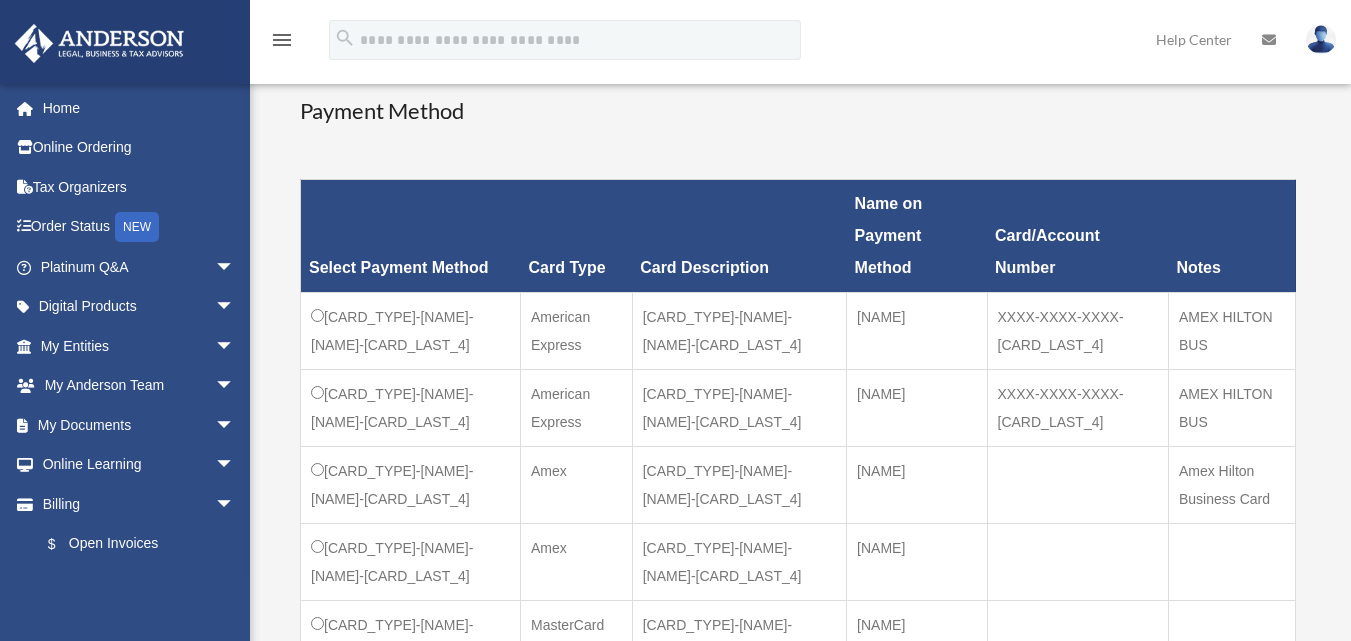 scroll, scrollTop: 800, scrollLeft: 0, axis: vertical 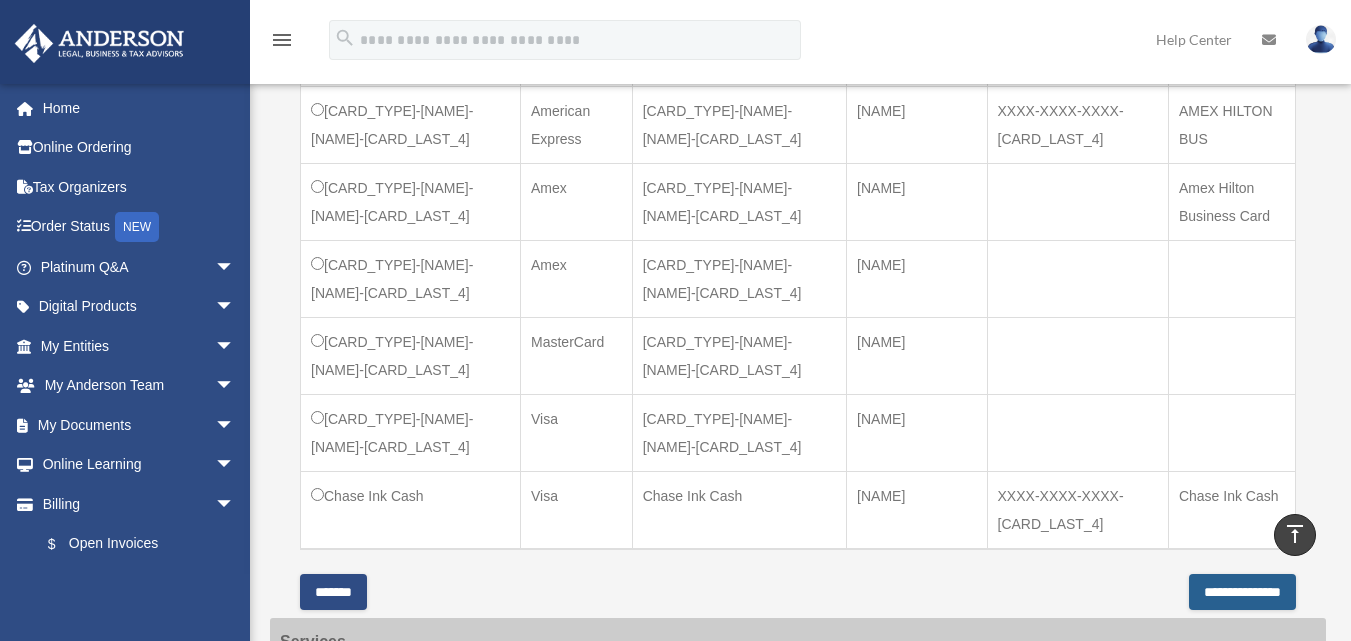 click on "**********" at bounding box center [1242, 592] 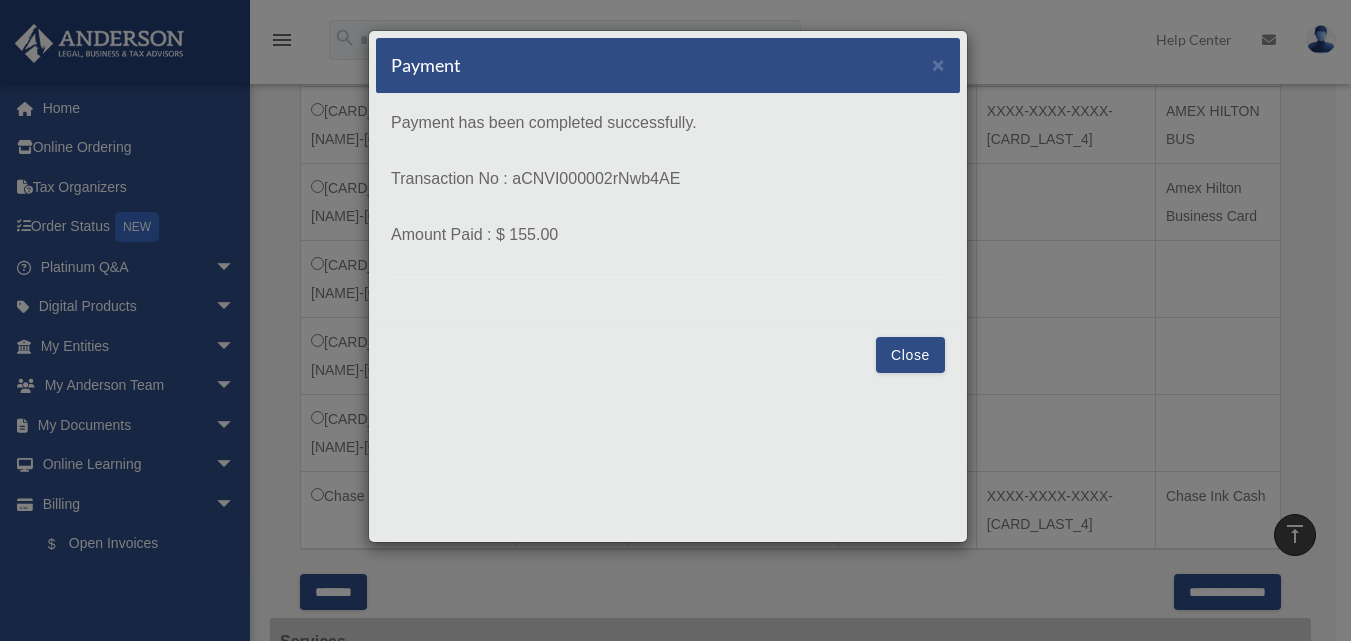 click on "Close" at bounding box center (910, 355) 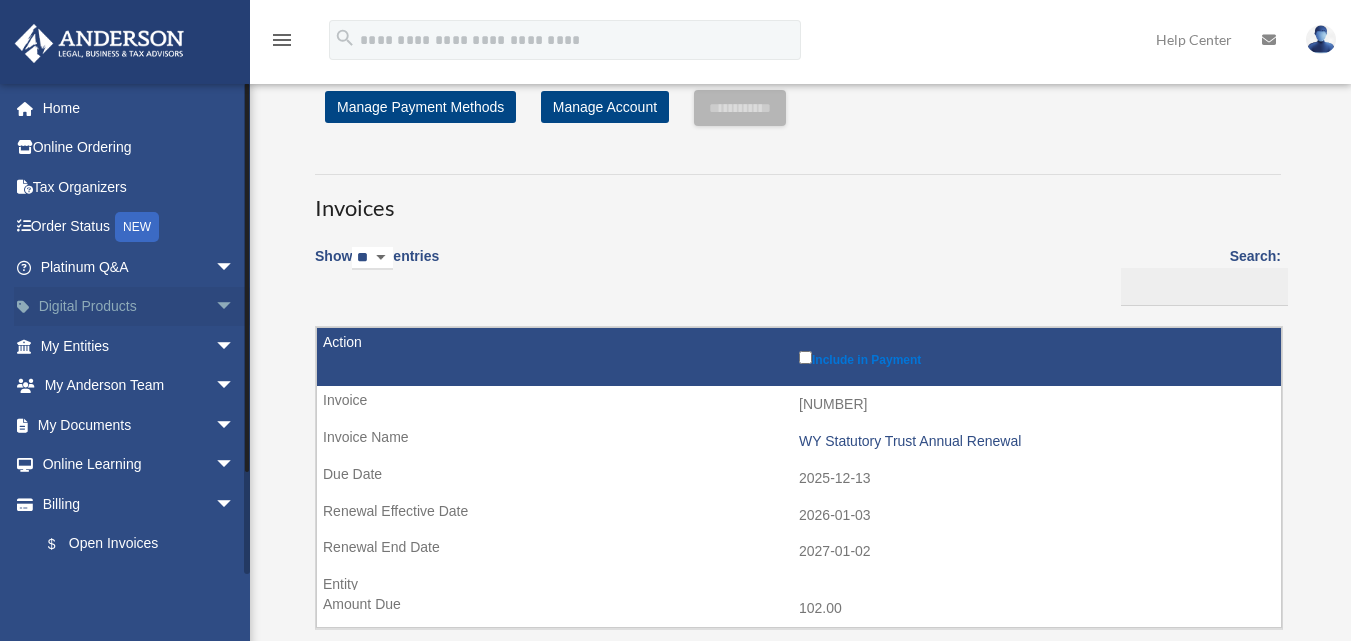 scroll, scrollTop: 0, scrollLeft: 0, axis: both 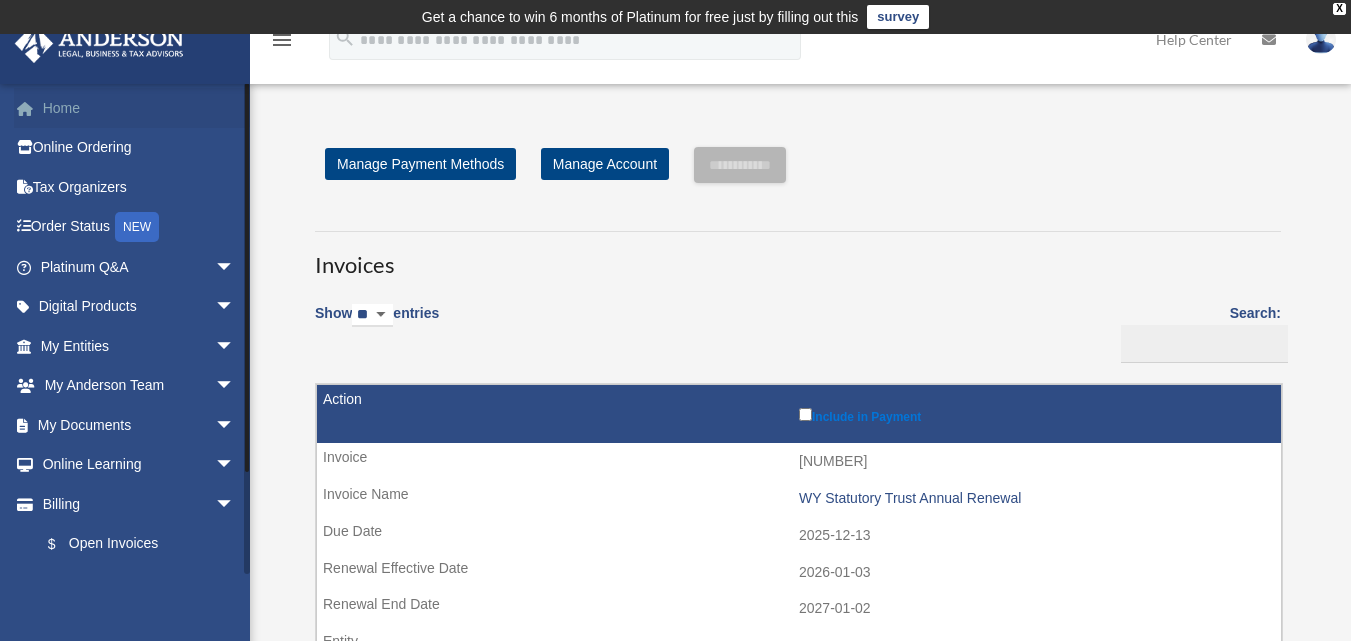 click on "Home" at bounding box center [139, 108] 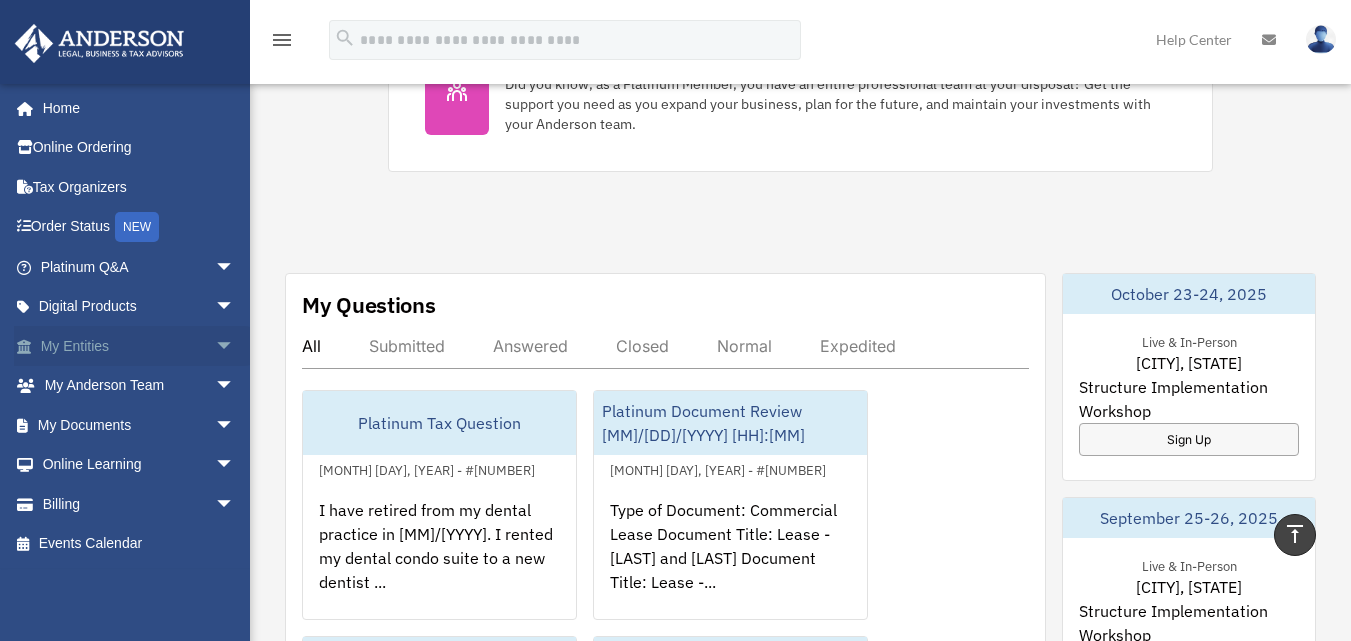 scroll, scrollTop: 1100, scrollLeft: 0, axis: vertical 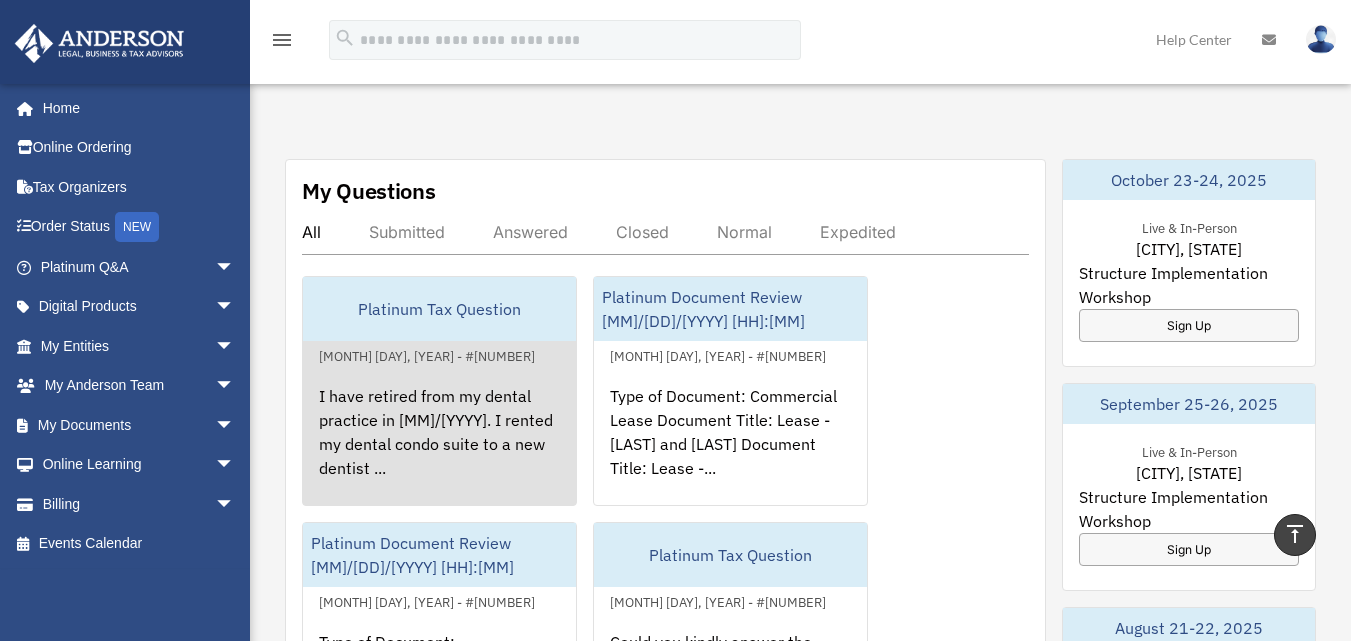 click on "I have retired from my dental practice in 09/2024.  I rented my dental condo suite to a new dentist ..." at bounding box center (439, 446) 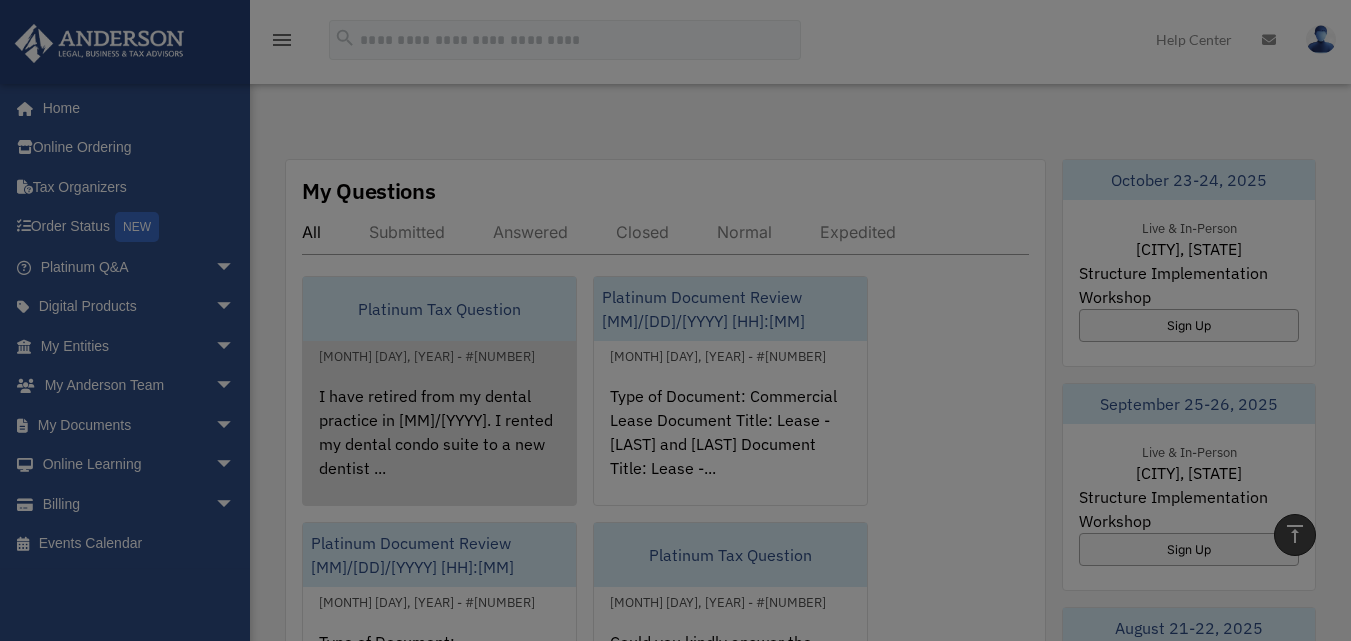 click on "X
Get a chance to win 6 months of Platinum for free just by filling out this
survey" at bounding box center [675, 345] 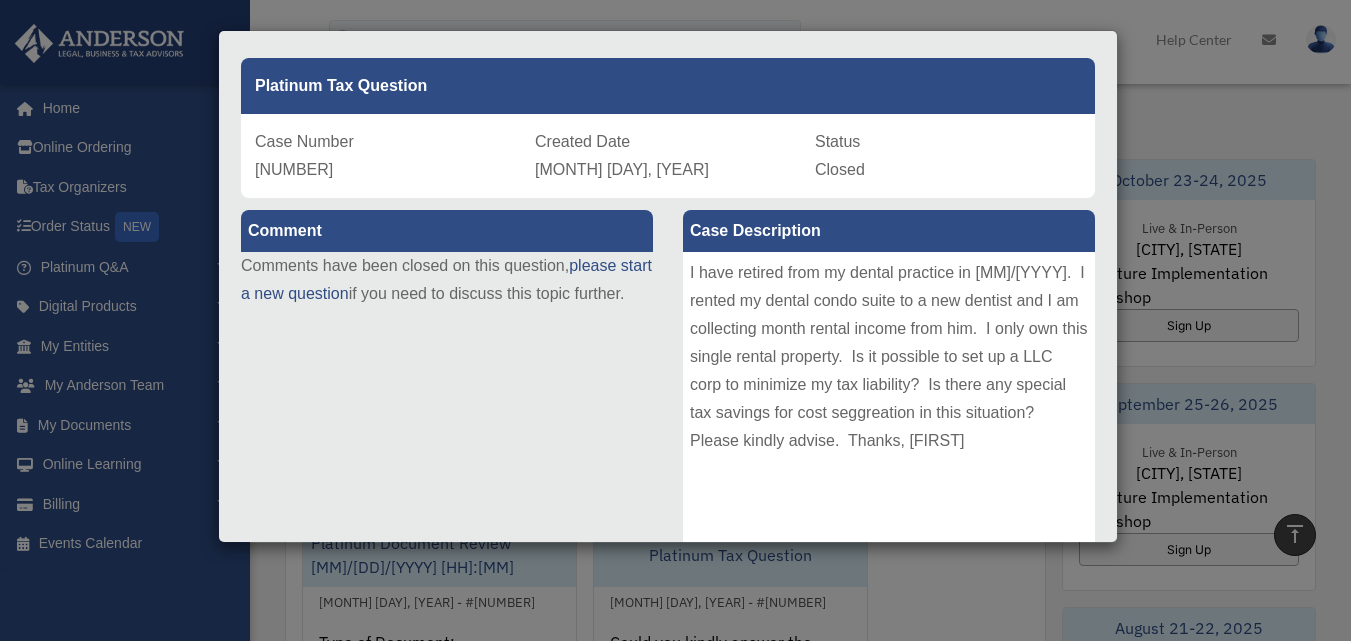 scroll, scrollTop: 0, scrollLeft: 0, axis: both 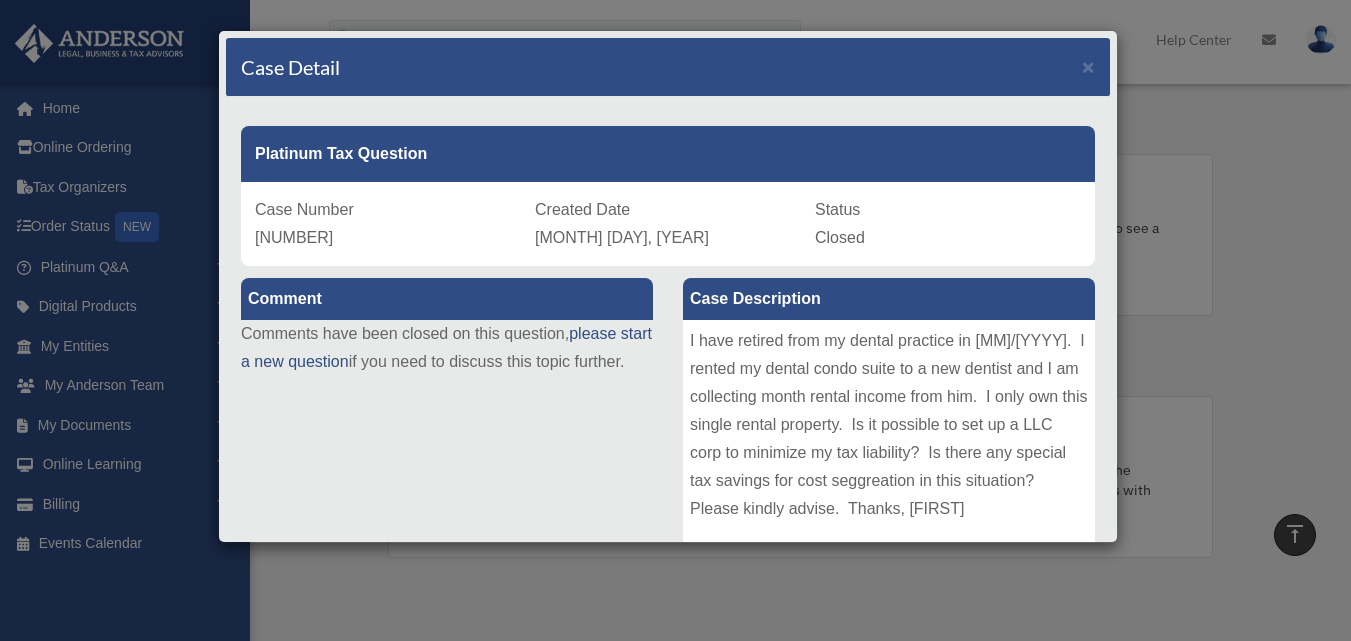 click on "Case Detail
×
Platinum Tax Question
Case Number
00783998
Created Date
November 22, 2024
Status
Closed   Comment     Comment" at bounding box center (675, 320) 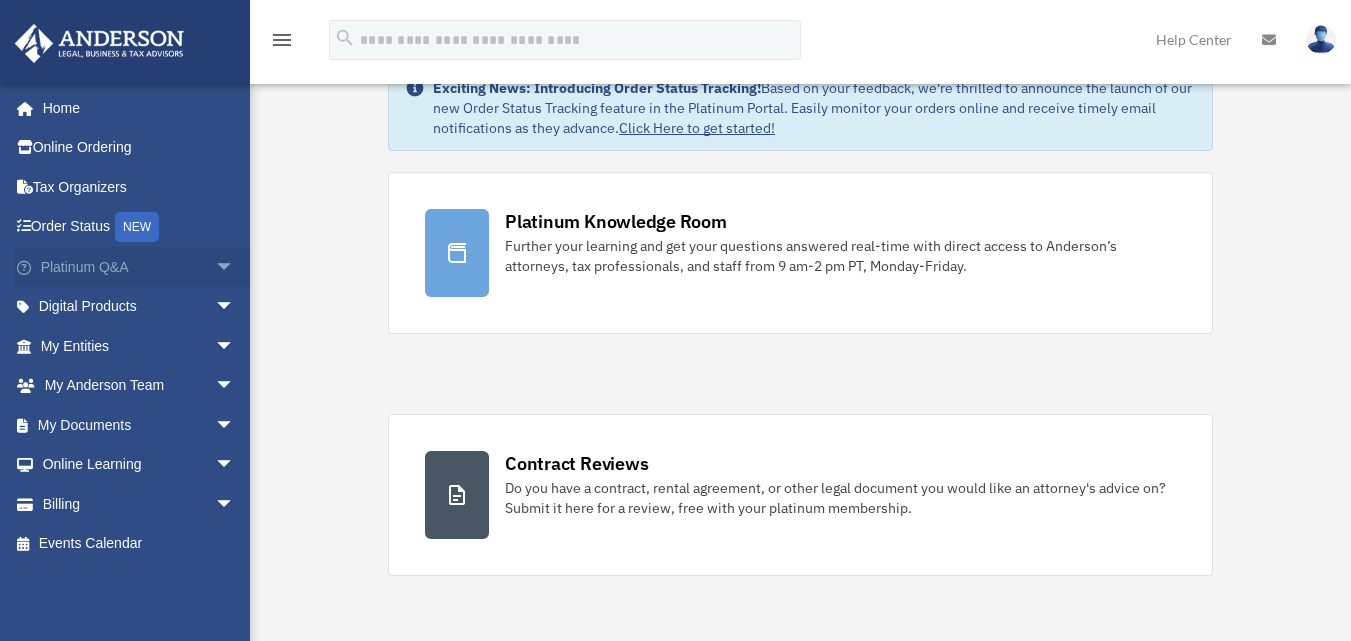 scroll, scrollTop: 0, scrollLeft: 0, axis: both 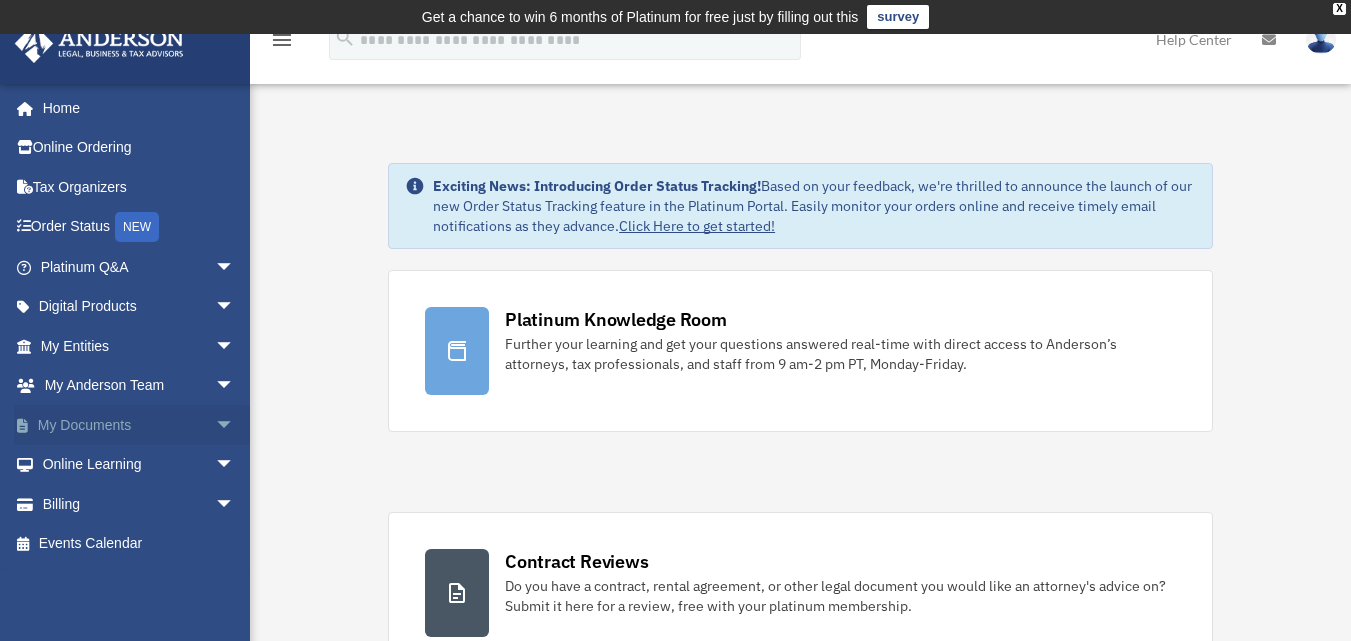 click on "My Documents arrow_drop_down" at bounding box center [139, 425] 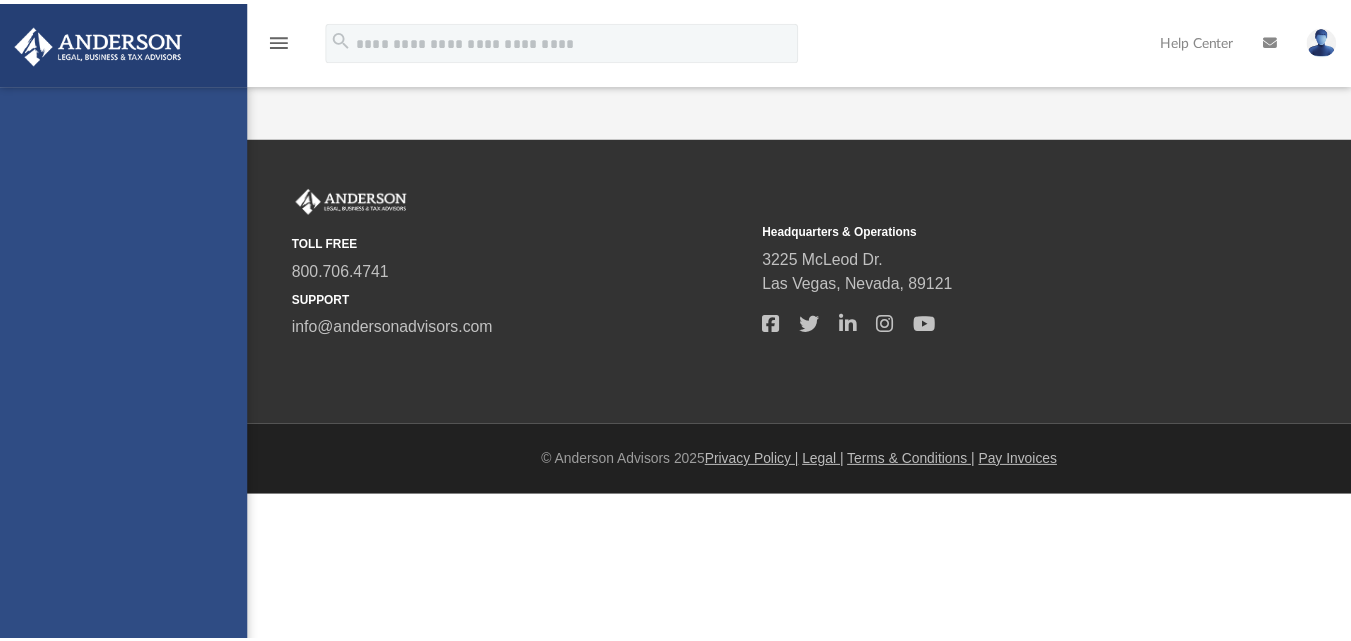 scroll, scrollTop: 0, scrollLeft: 0, axis: both 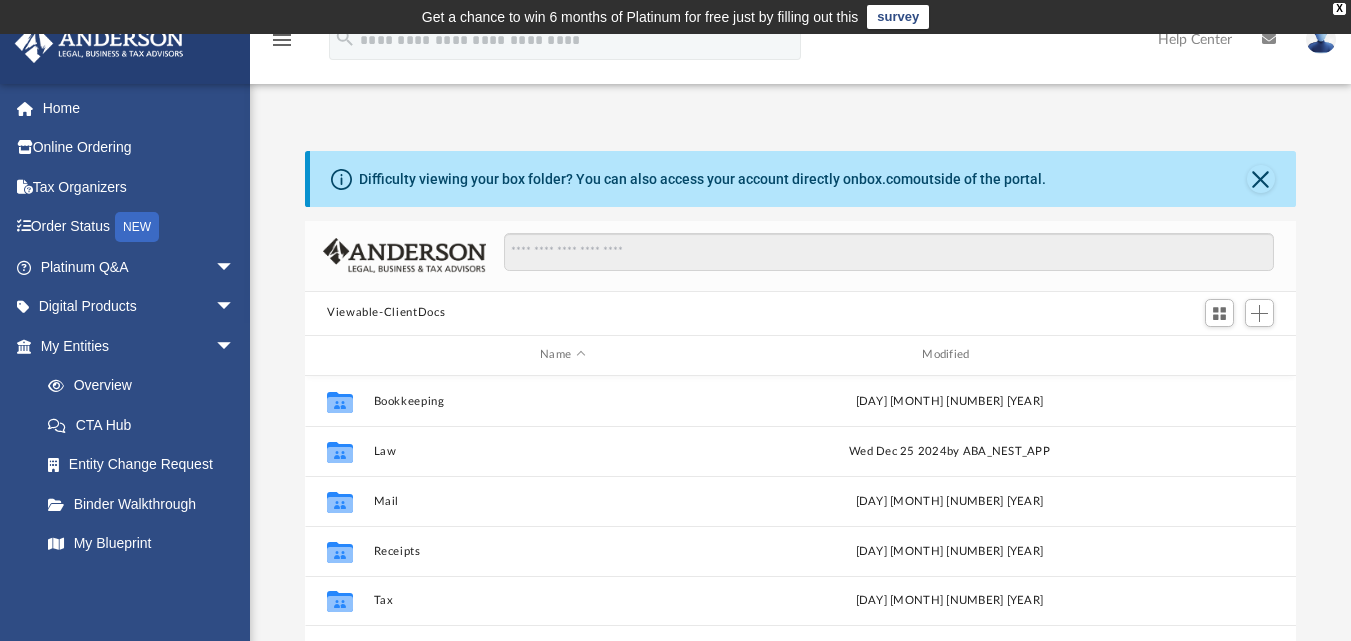 click at bounding box center (1321, 39) 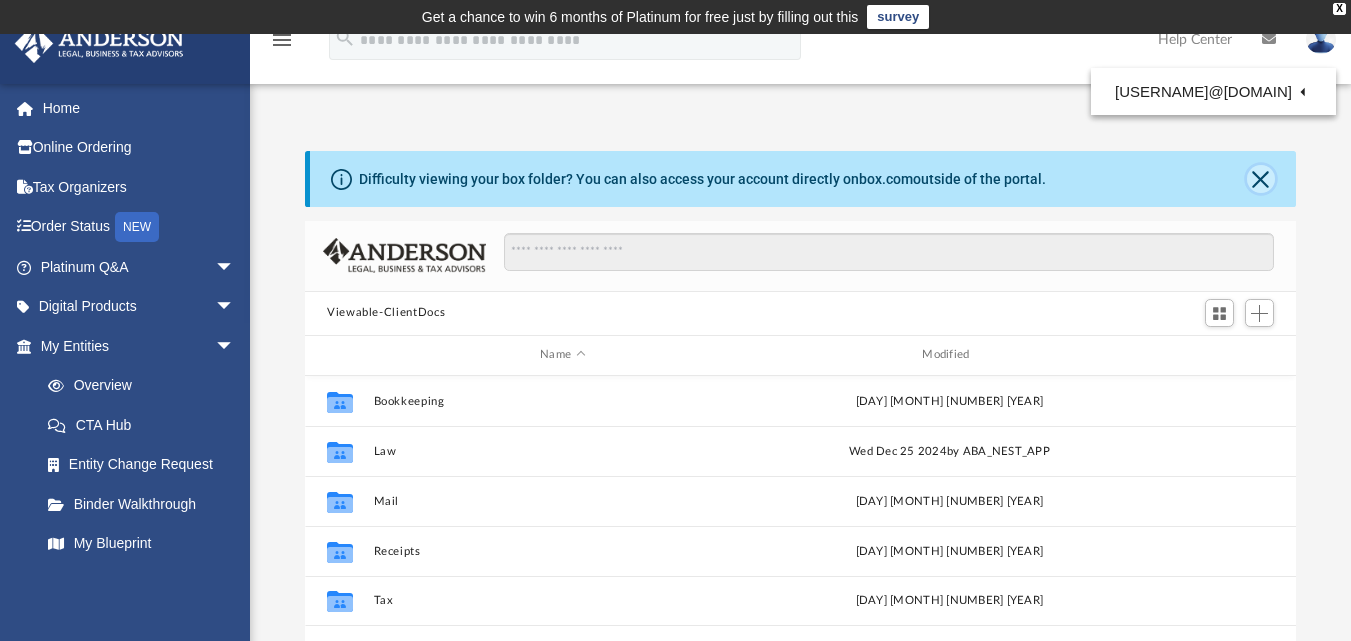 click 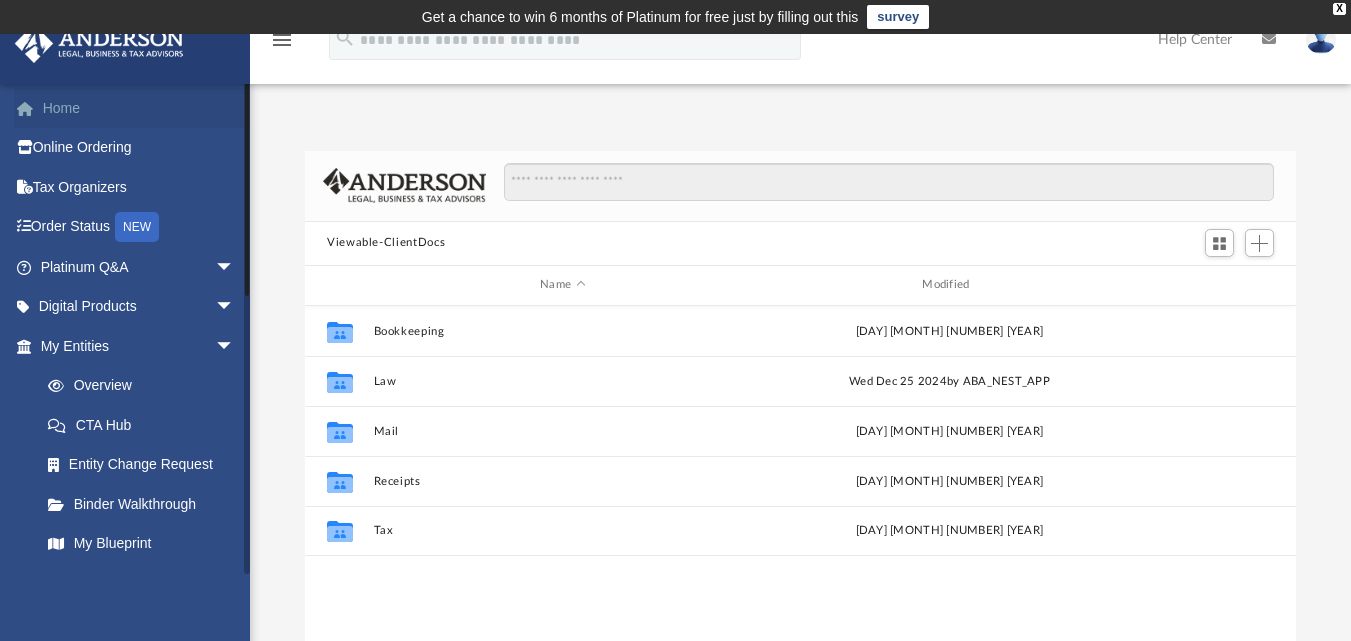 click on "Home" at bounding box center (139, 108) 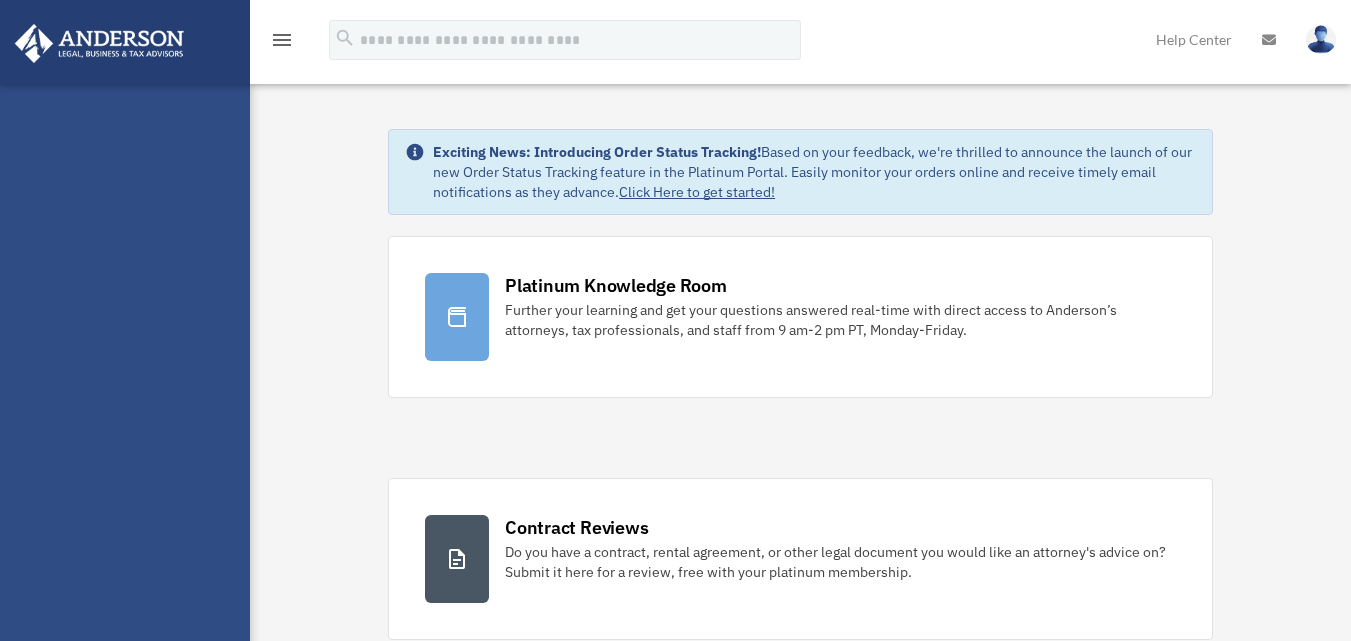scroll, scrollTop: 0, scrollLeft: 0, axis: both 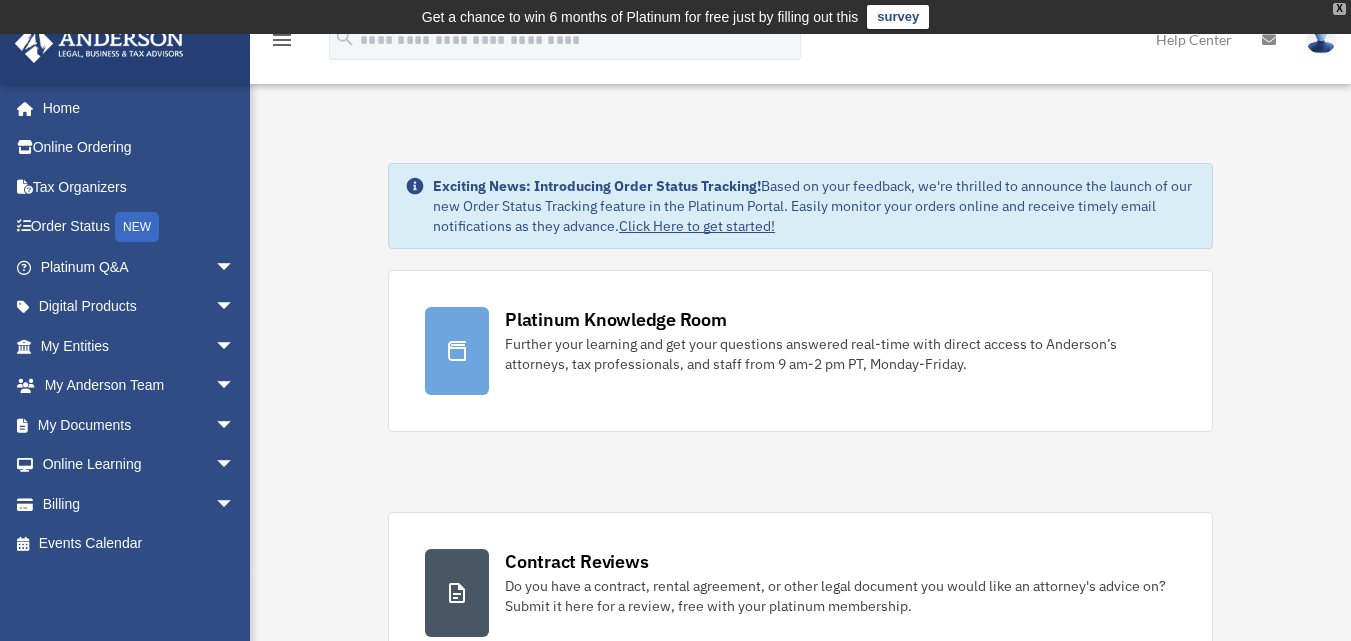 click on "X" at bounding box center (1339, 9) 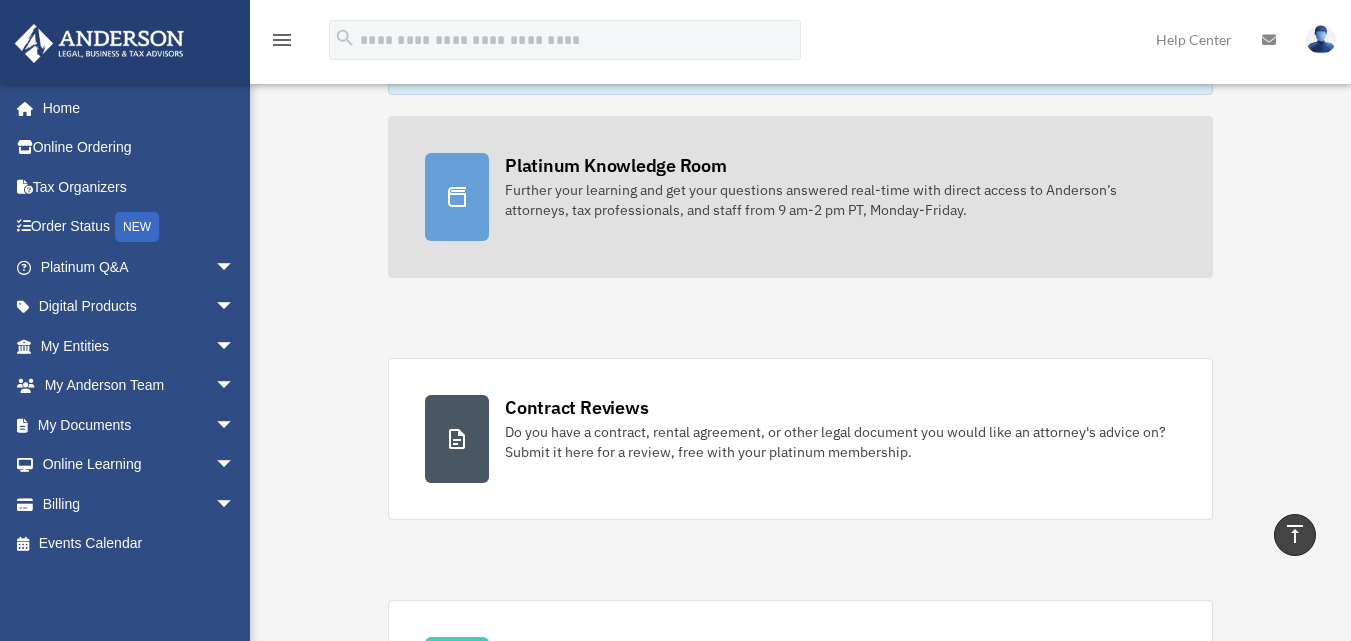 scroll, scrollTop: 0, scrollLeft: 0, axis: both 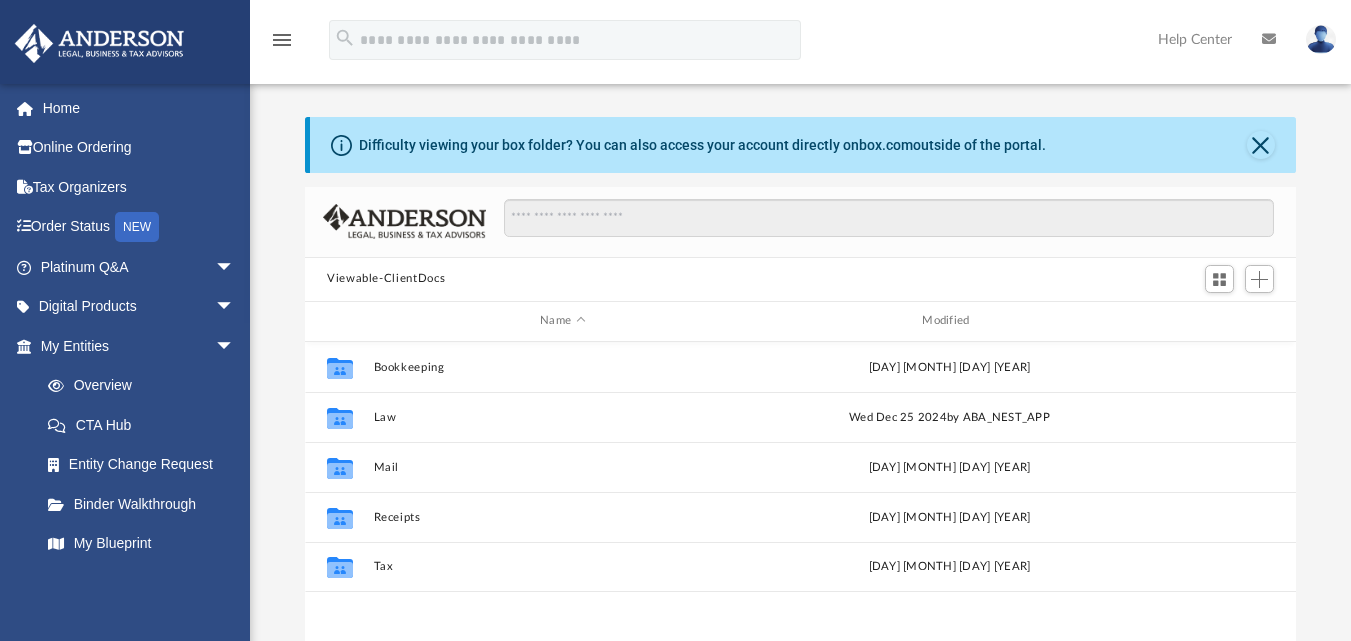click at bounding box center (1321, 39) 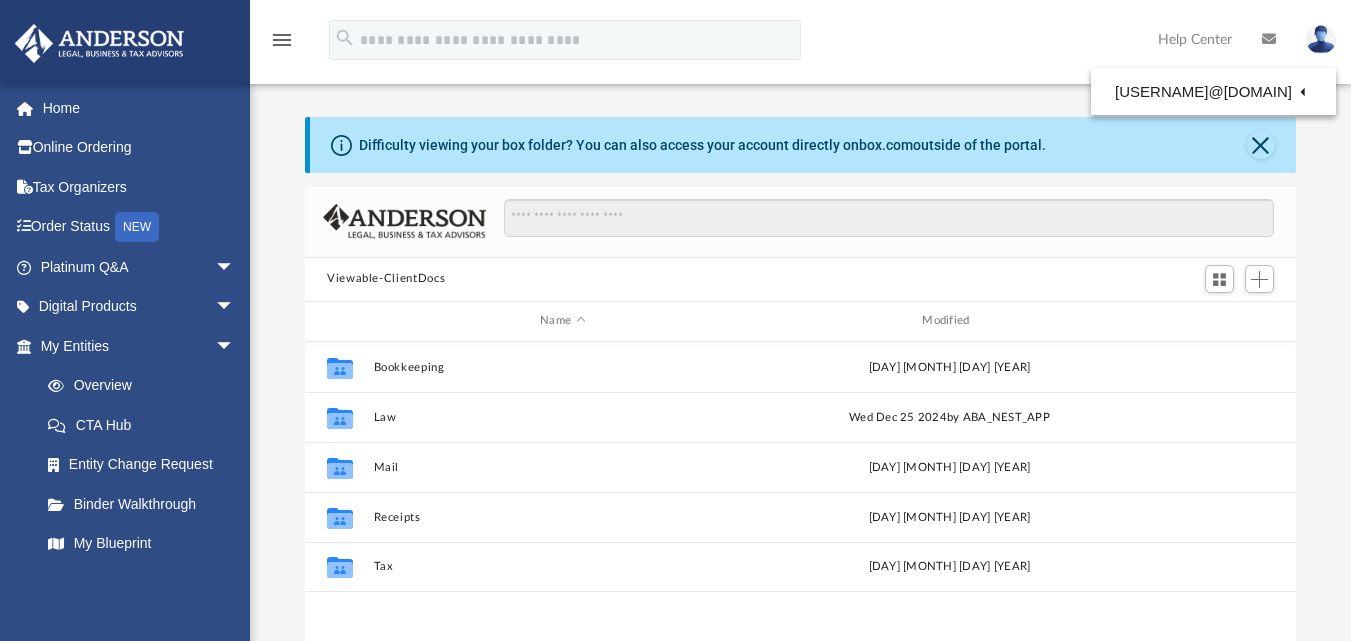 click at bounding box center (1321, 39) 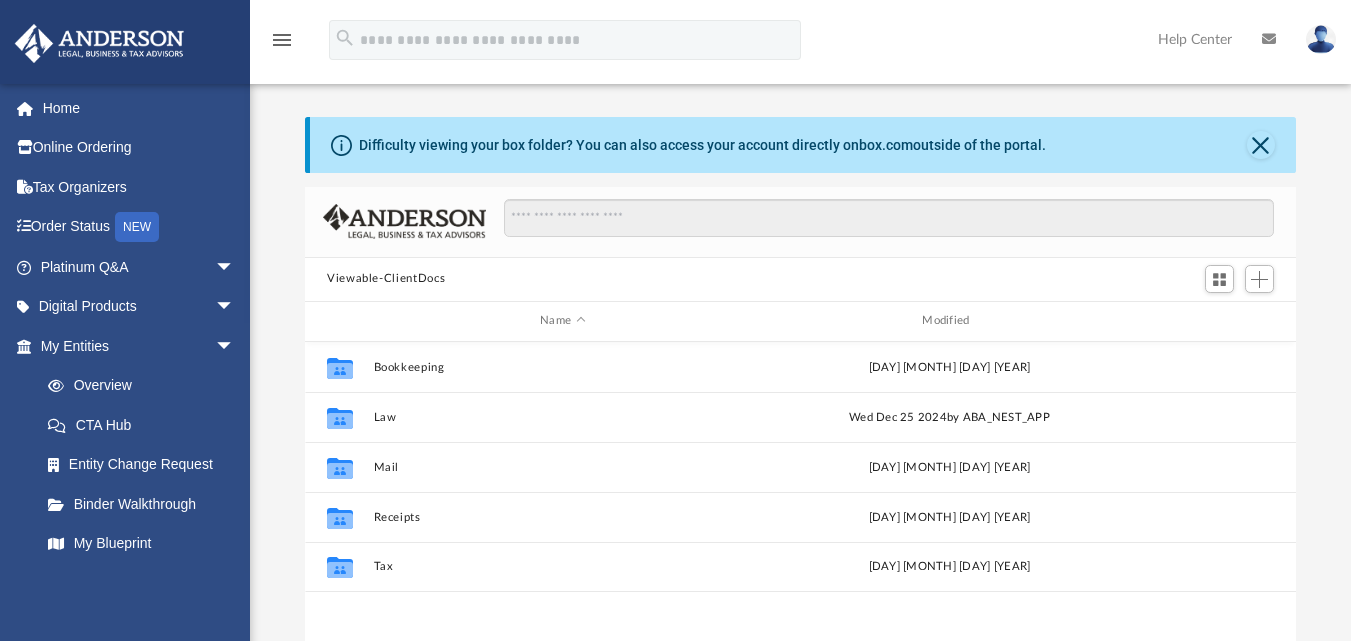 click on "menu" at bounding box center [282, 40] 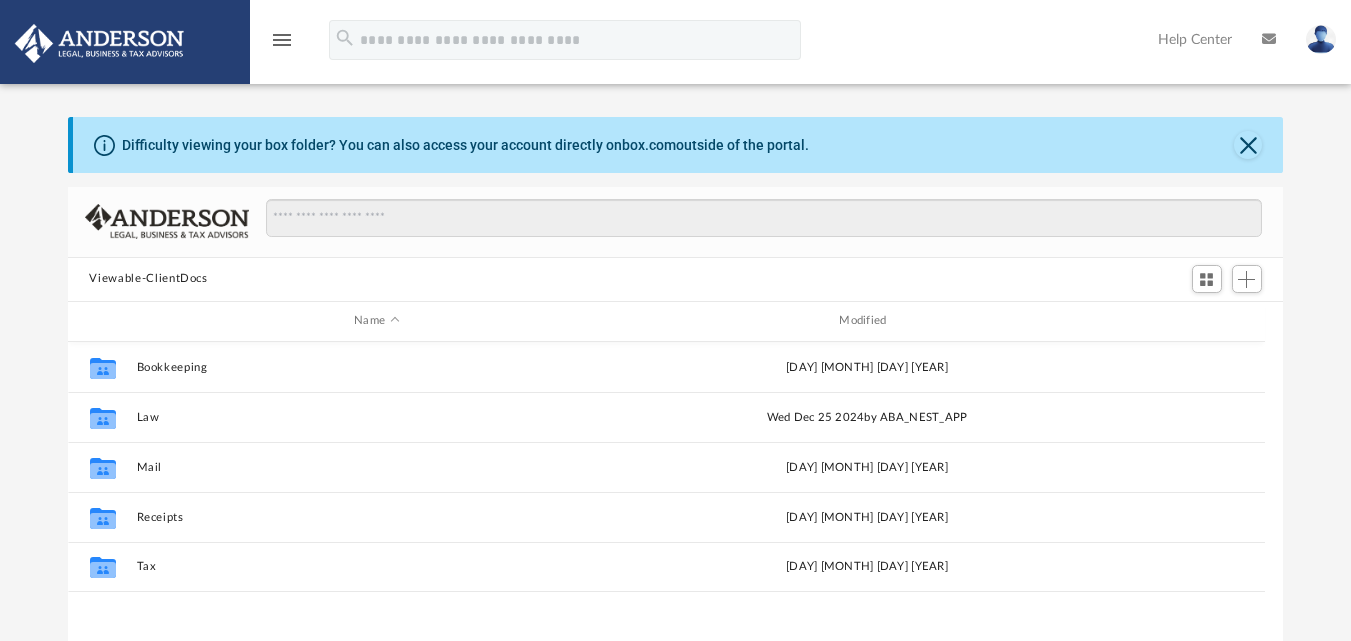 scroll, scrollTop: 16, scrollLeft: 15, axis: both 